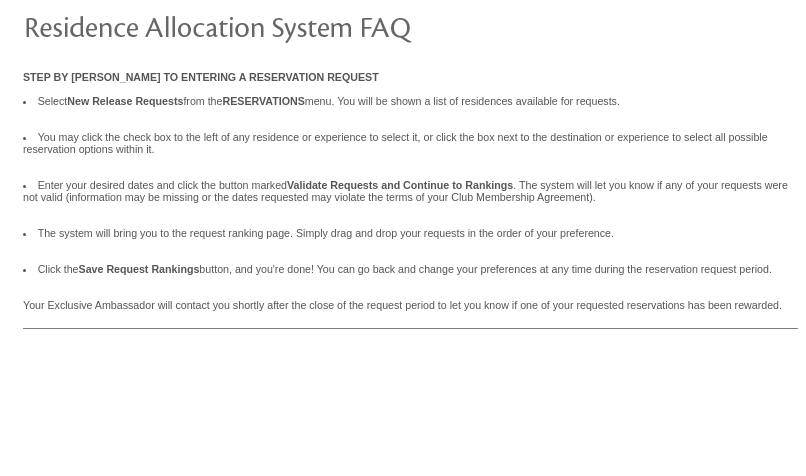 scroll, scrollTop: 0, scrollLeft: 0, axis: both 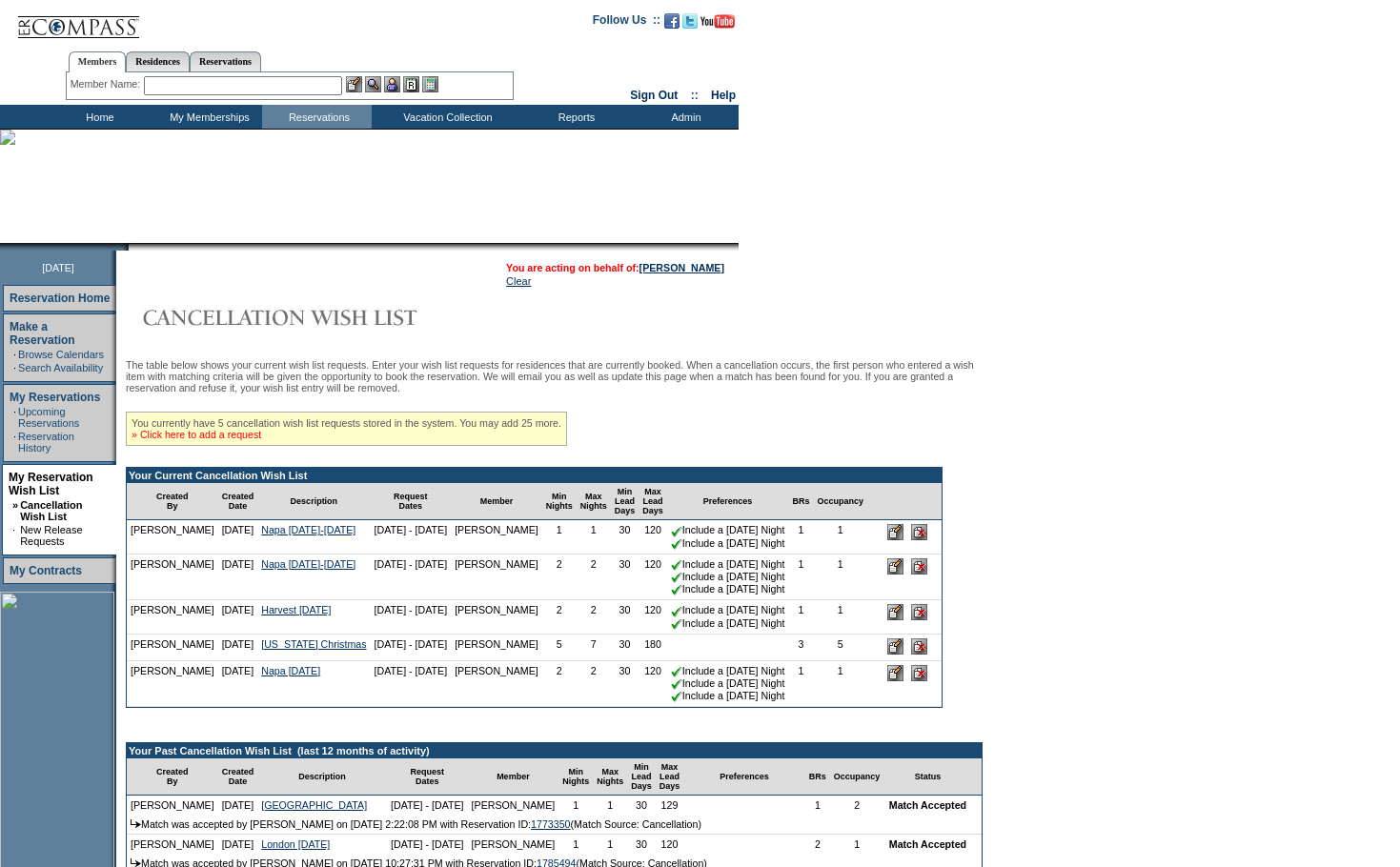 click on "» Click here to add a request" at bounding box center (196, 434) 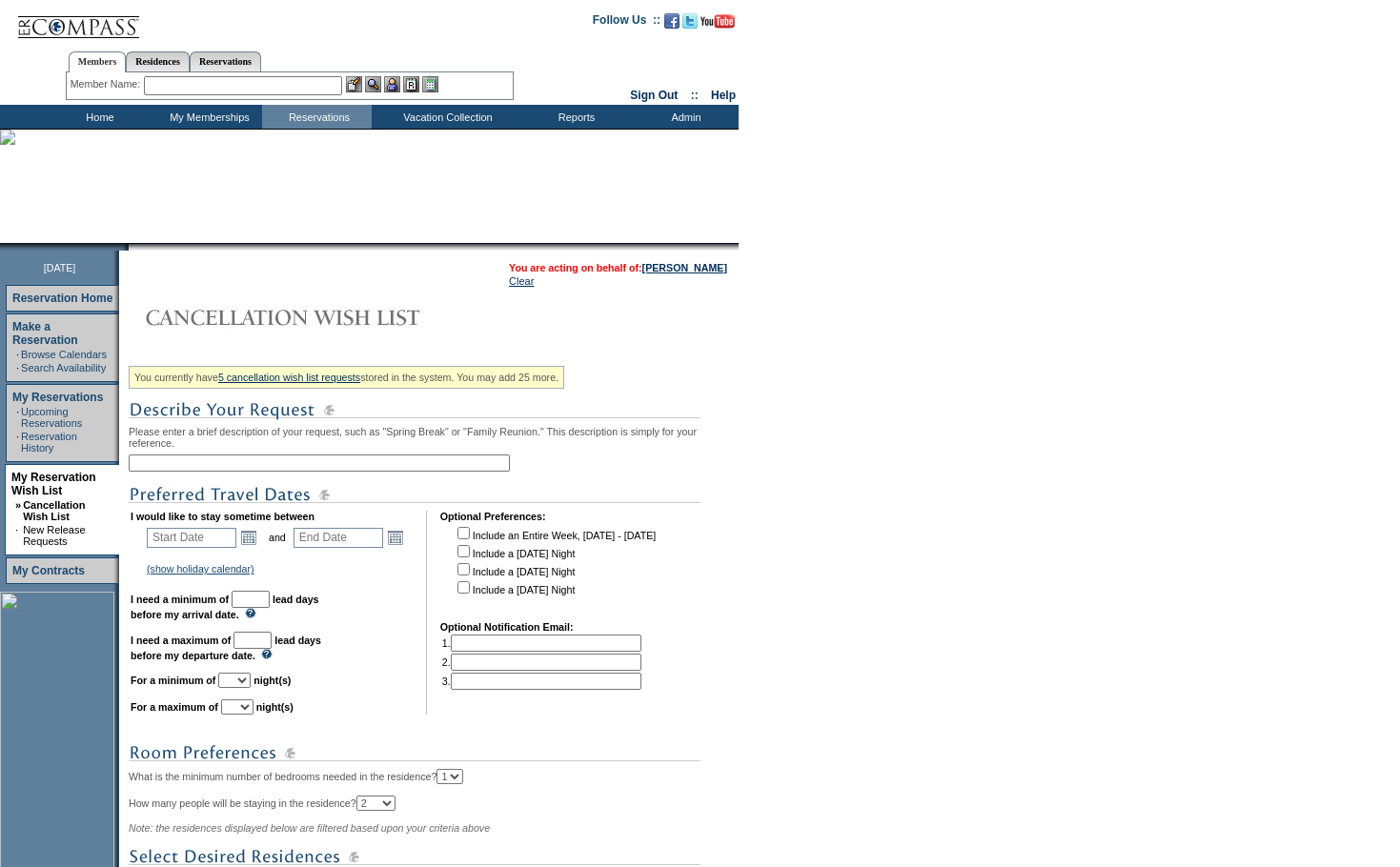 scroll, scrollTop: 0, scrollLeft: 0, axis: both 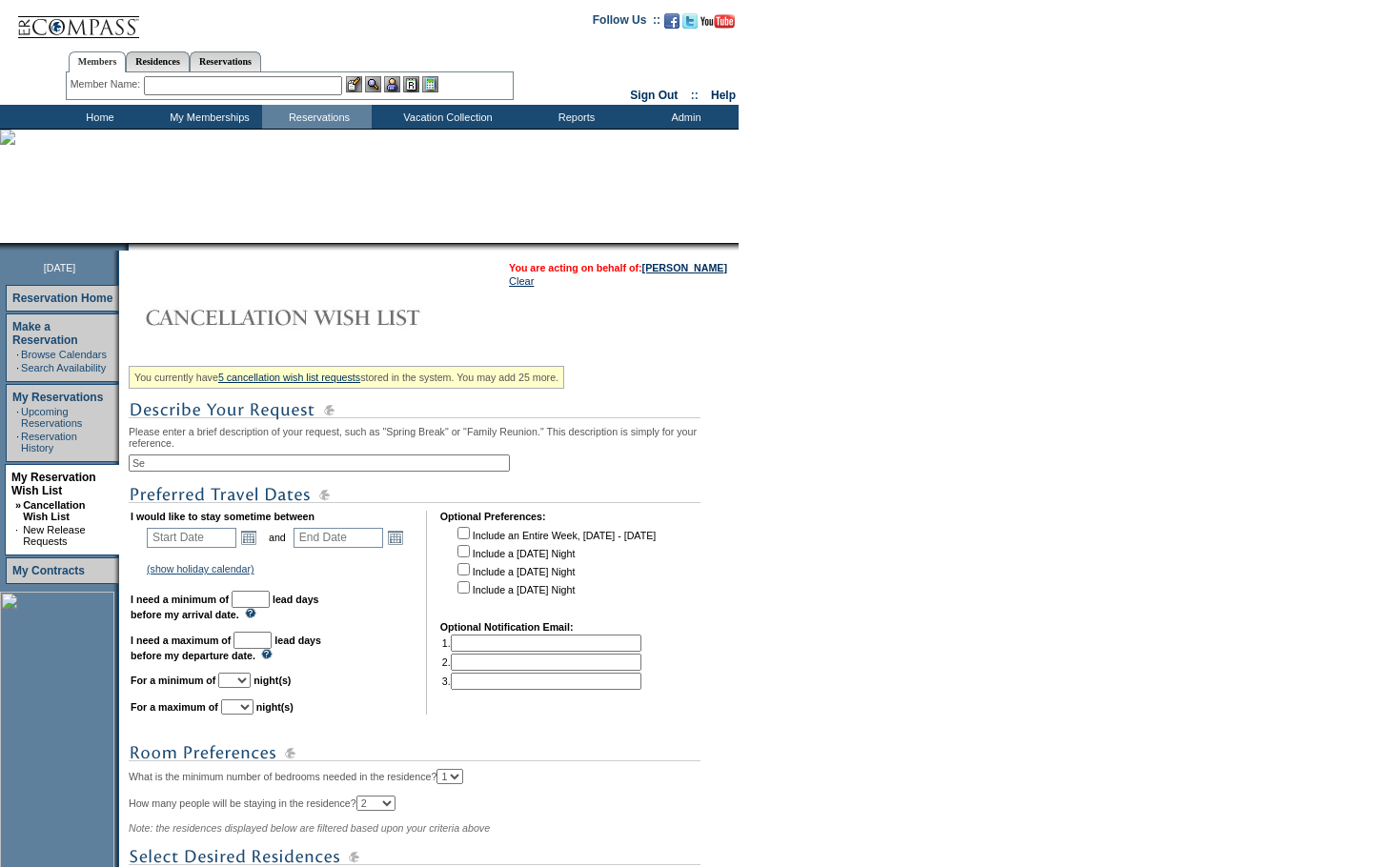 type on "S" 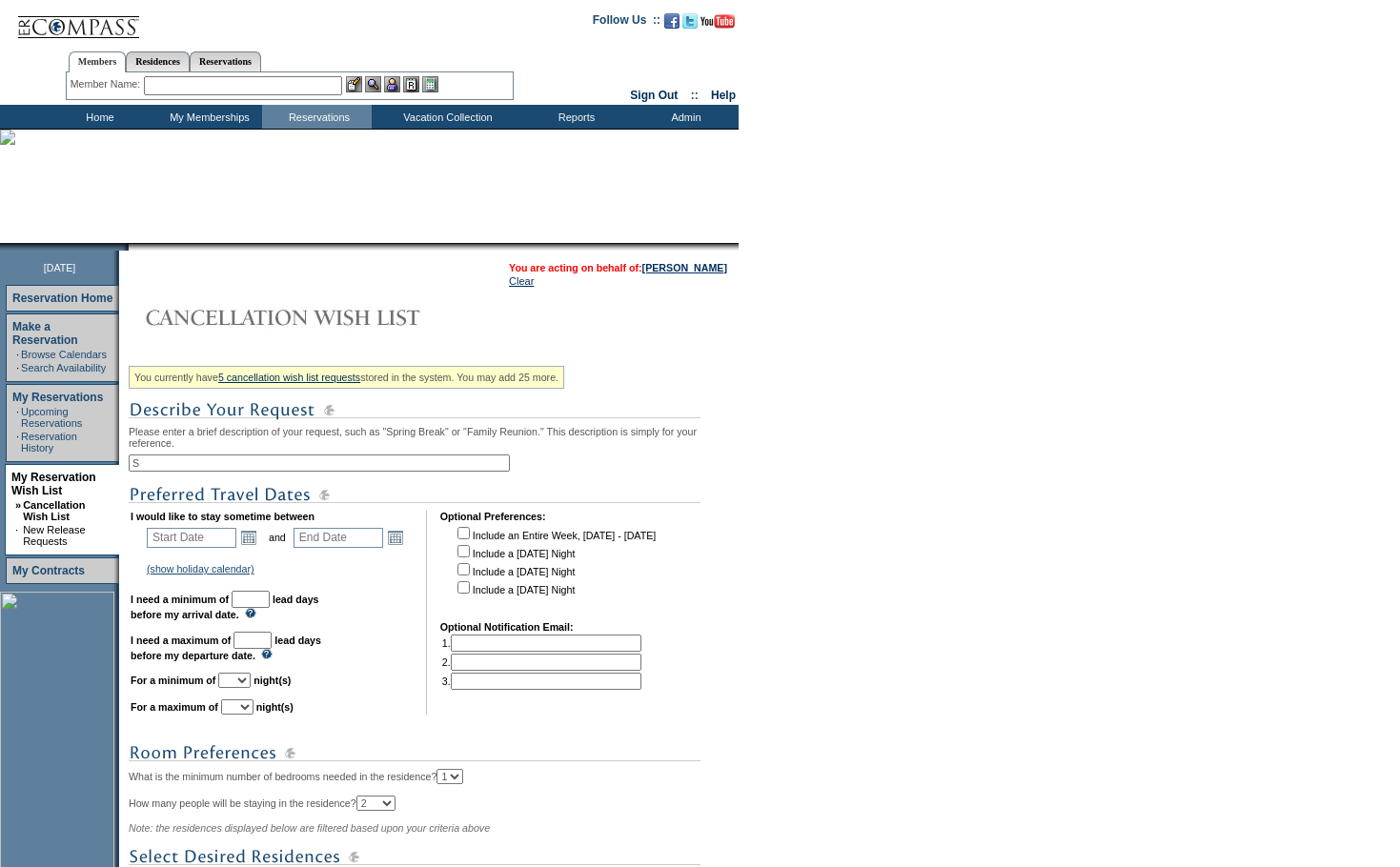 type 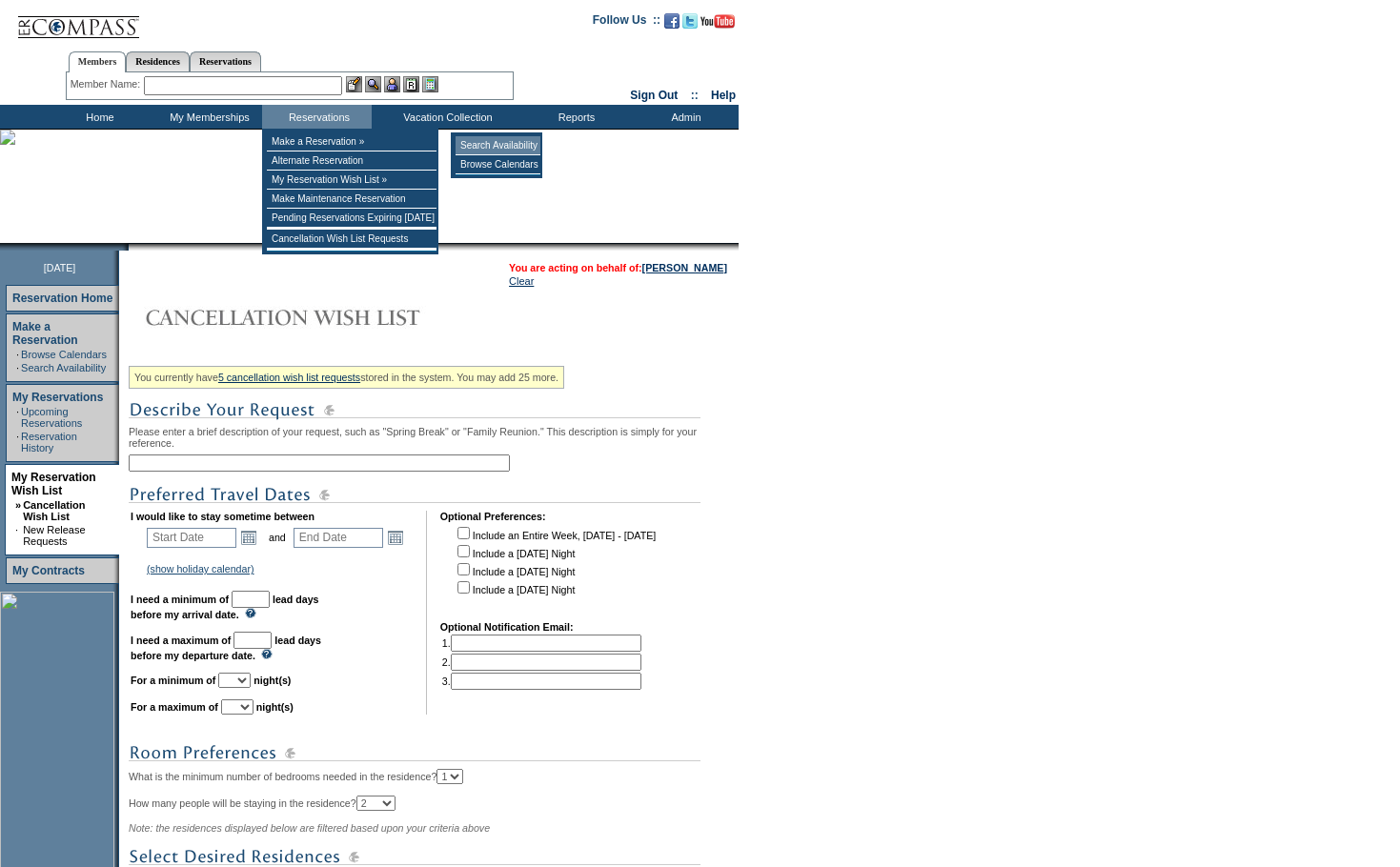 click on "Search Availability" at bounding box center [497, 146] 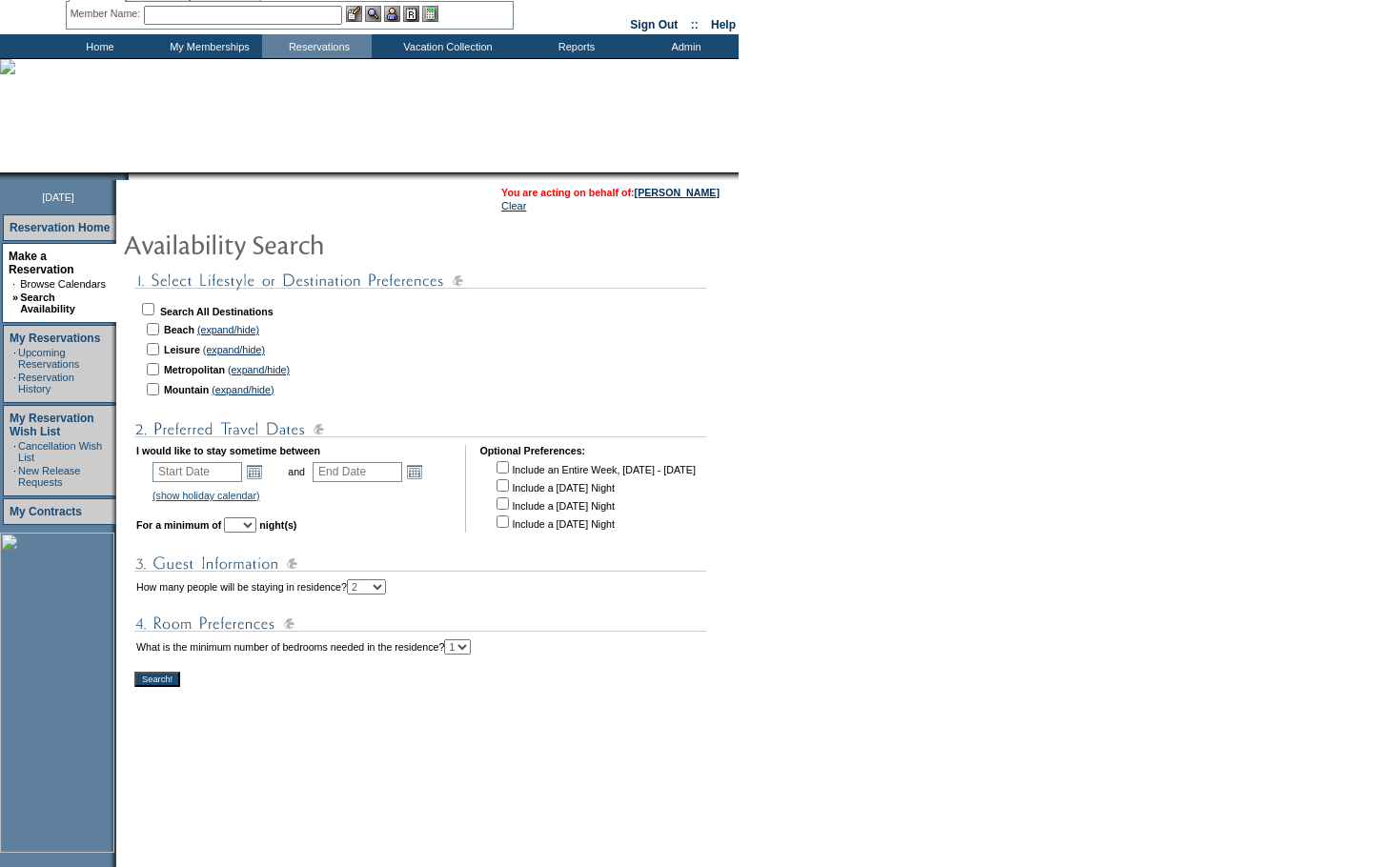 scroll, scrollTop: 71, scrollLeft: 0, axis: vertical 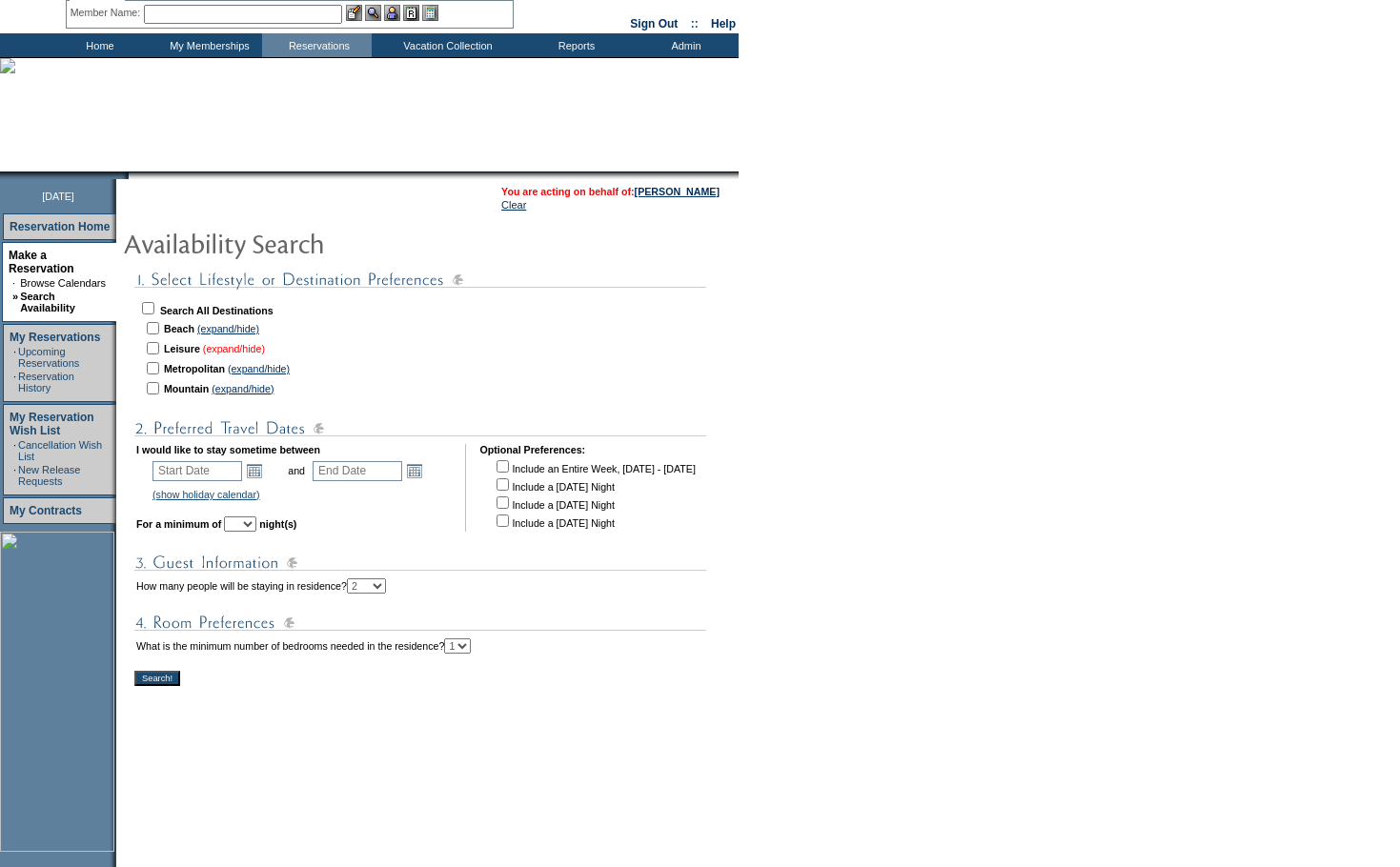 click on "(expand/hide)" at bounding box center [233, 349] 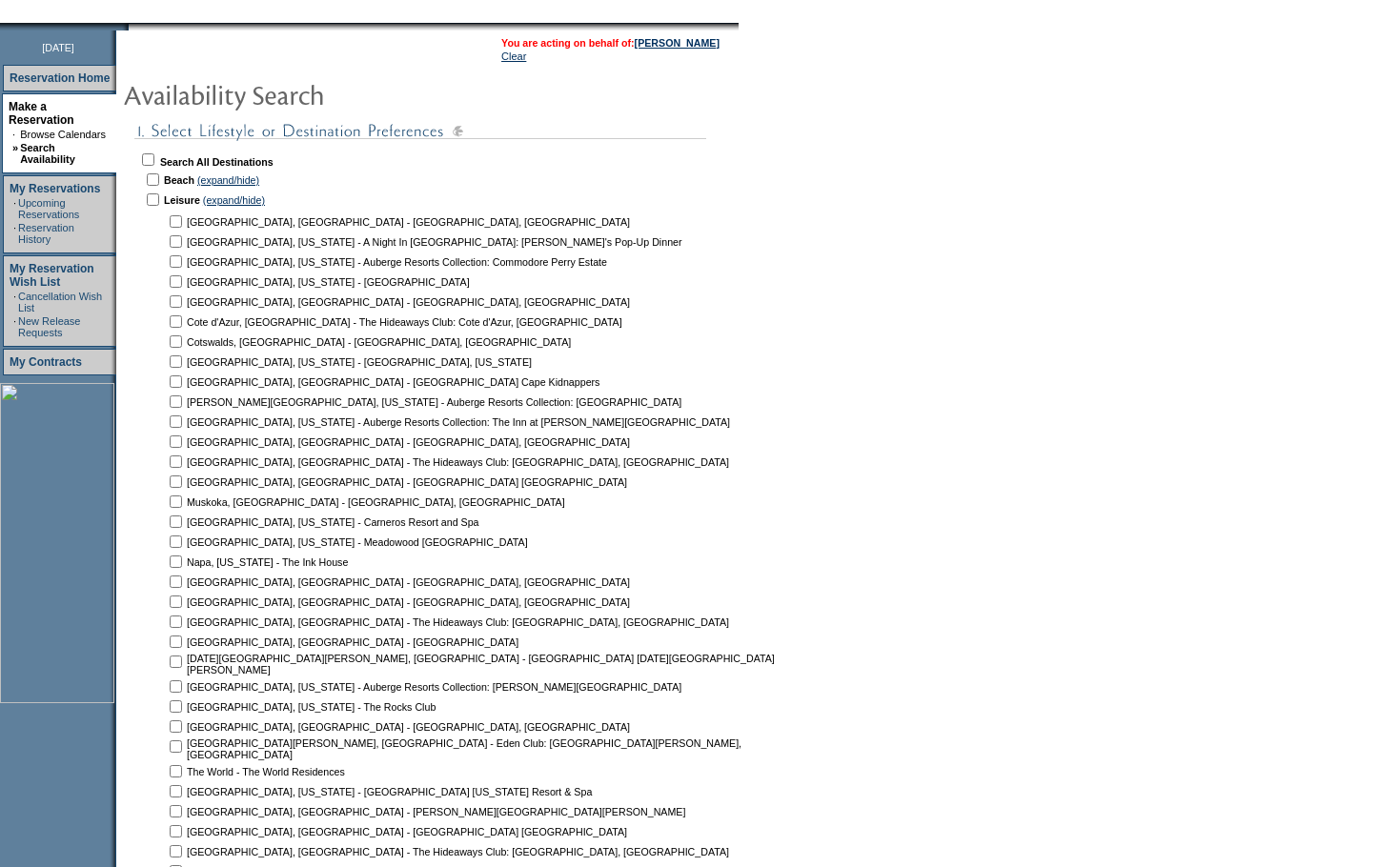 scroll, scrollTop: 300, scrollLeft: 0, axis: vertical 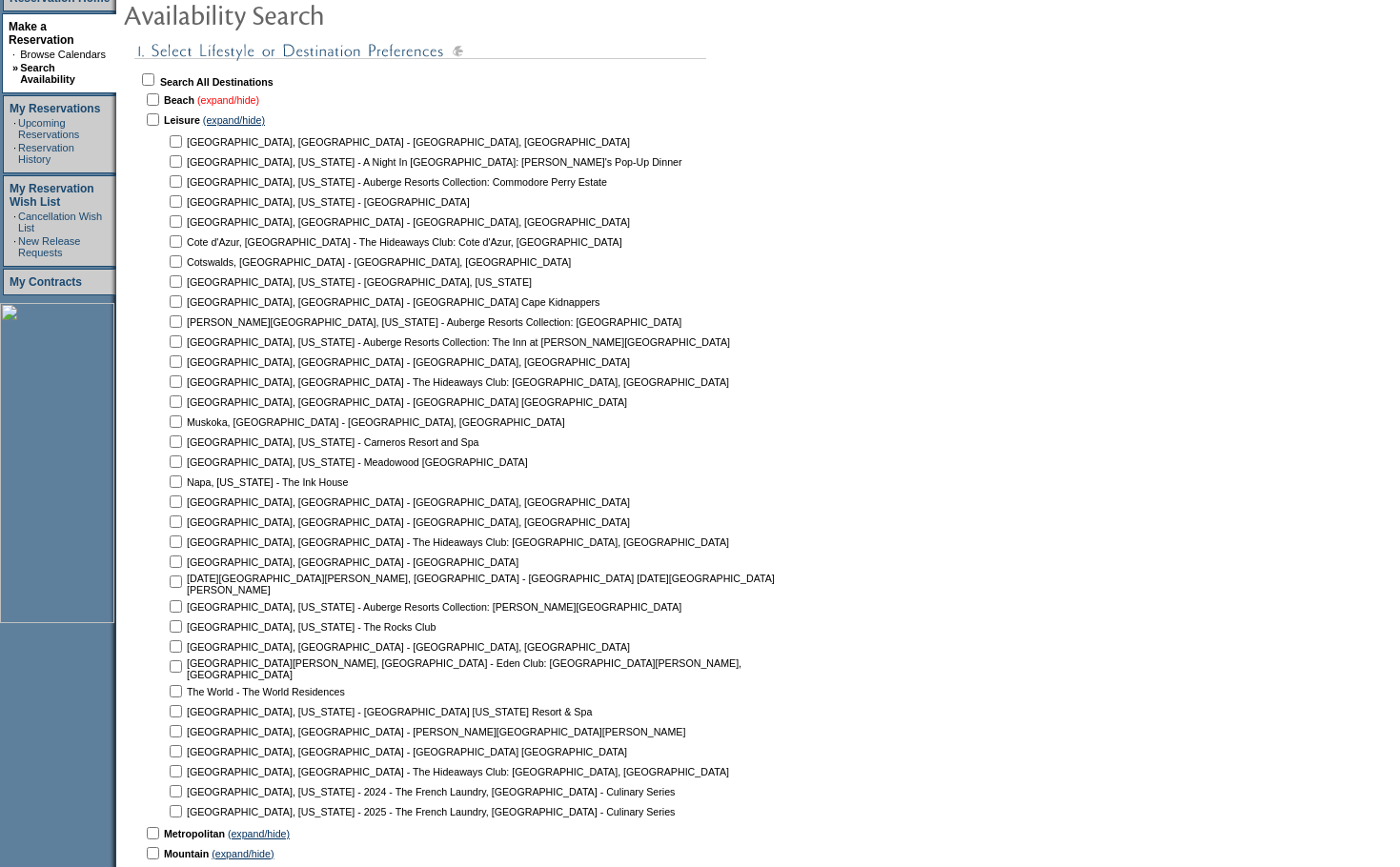click on "(expand/hide)" at bounding box center [228, 100] 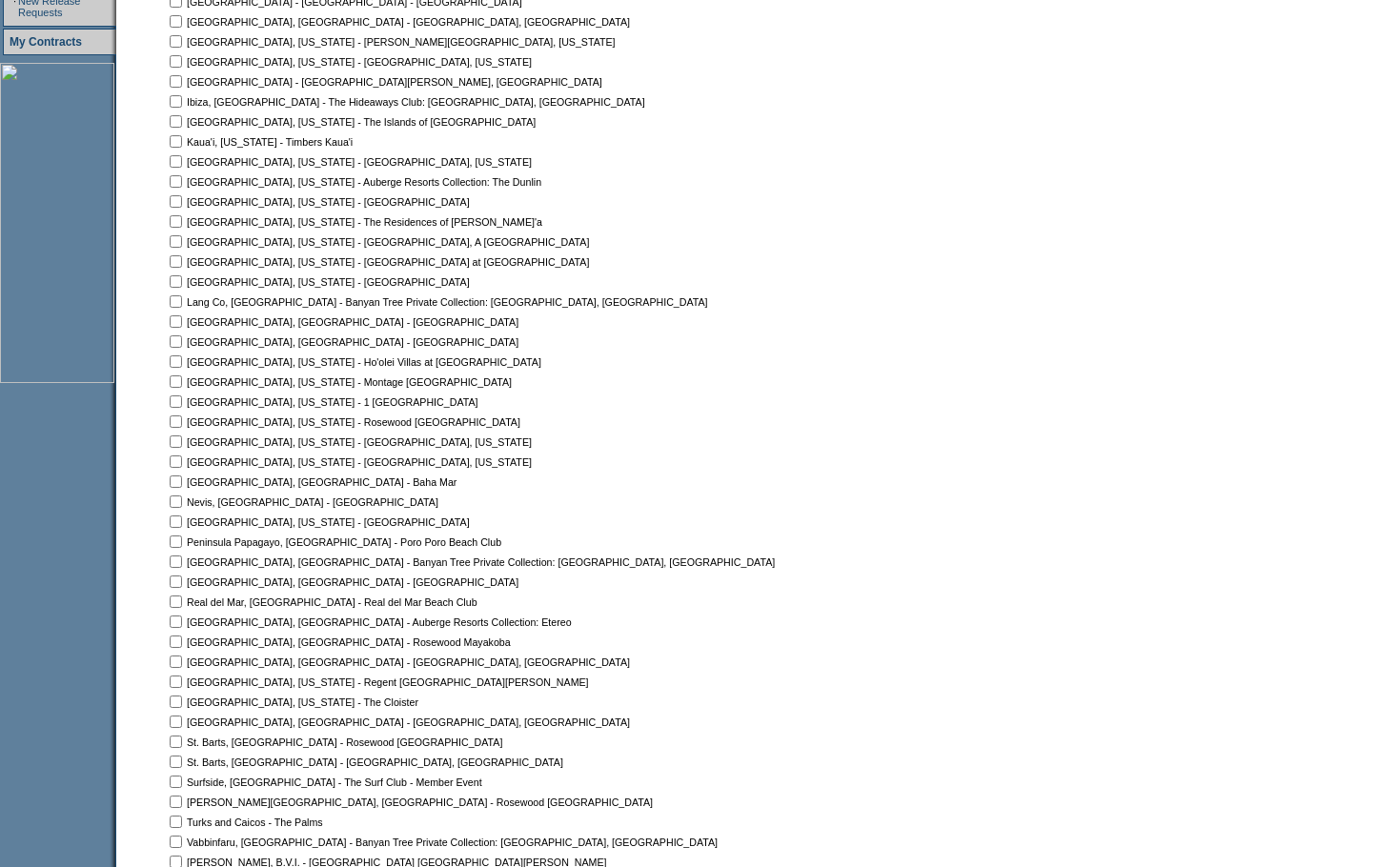 scroll, scrollTop: 584, scrollLeft: 0, axis: vertical 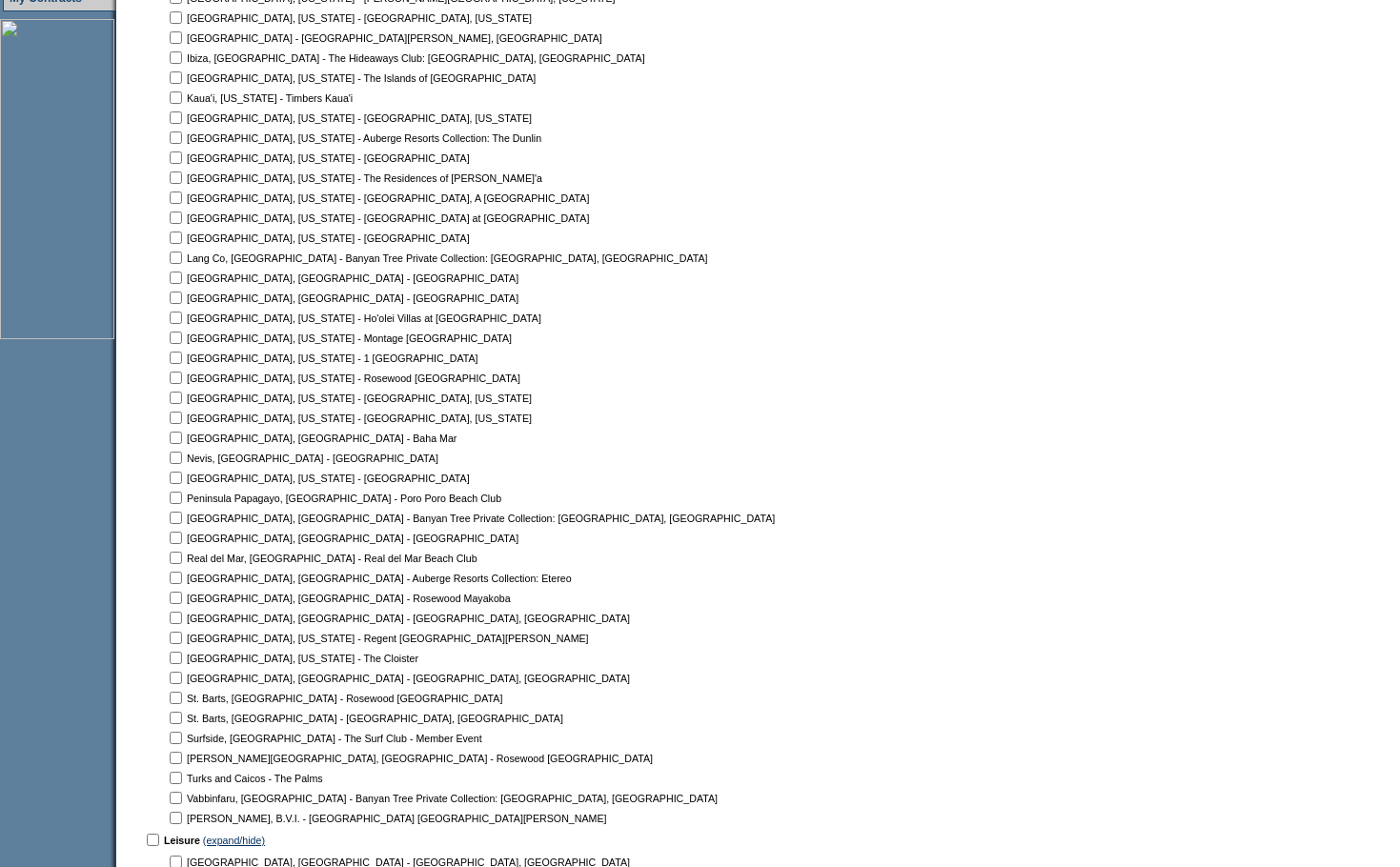 click at bounding box center (175, -163) 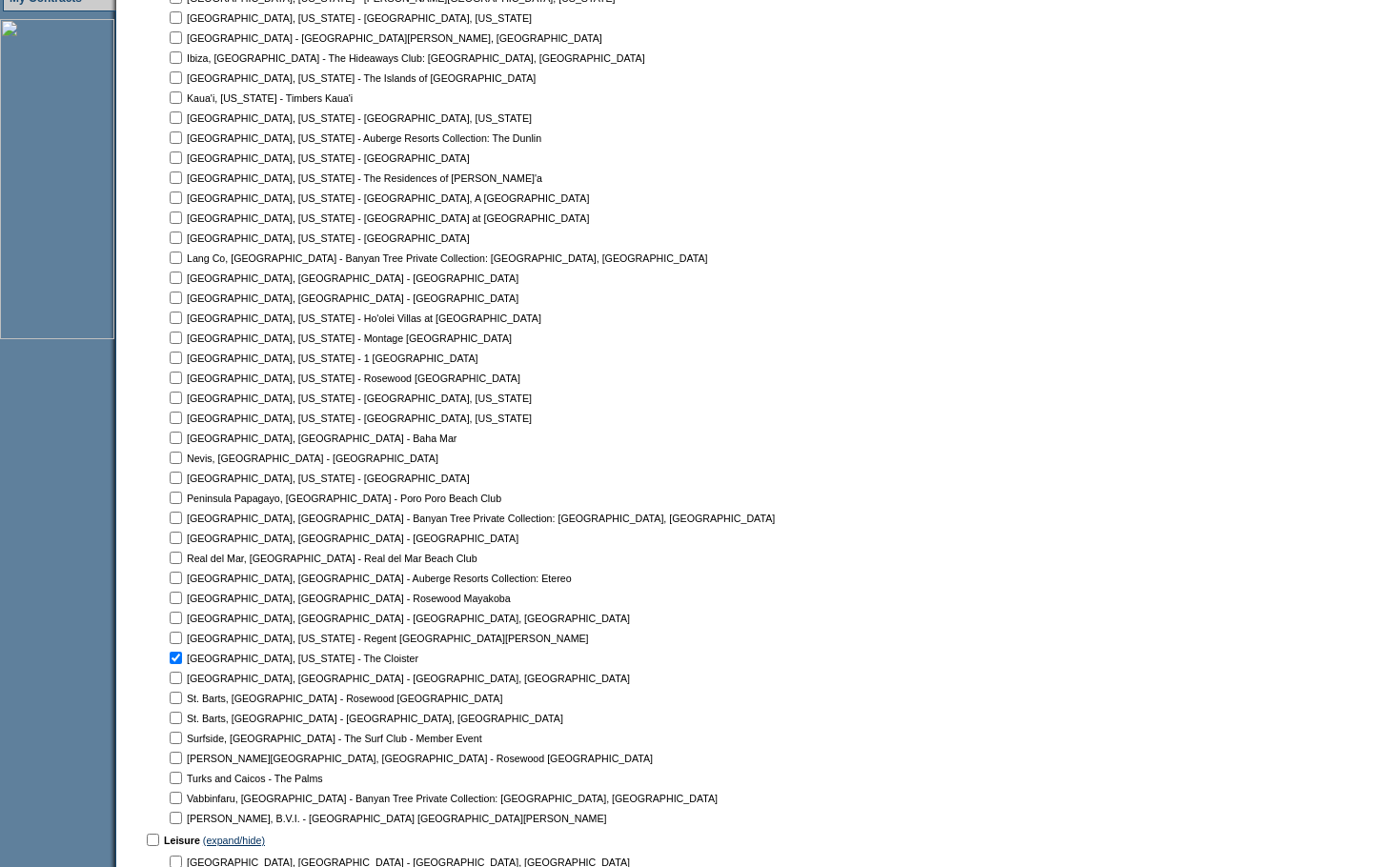 checkbox on "true" 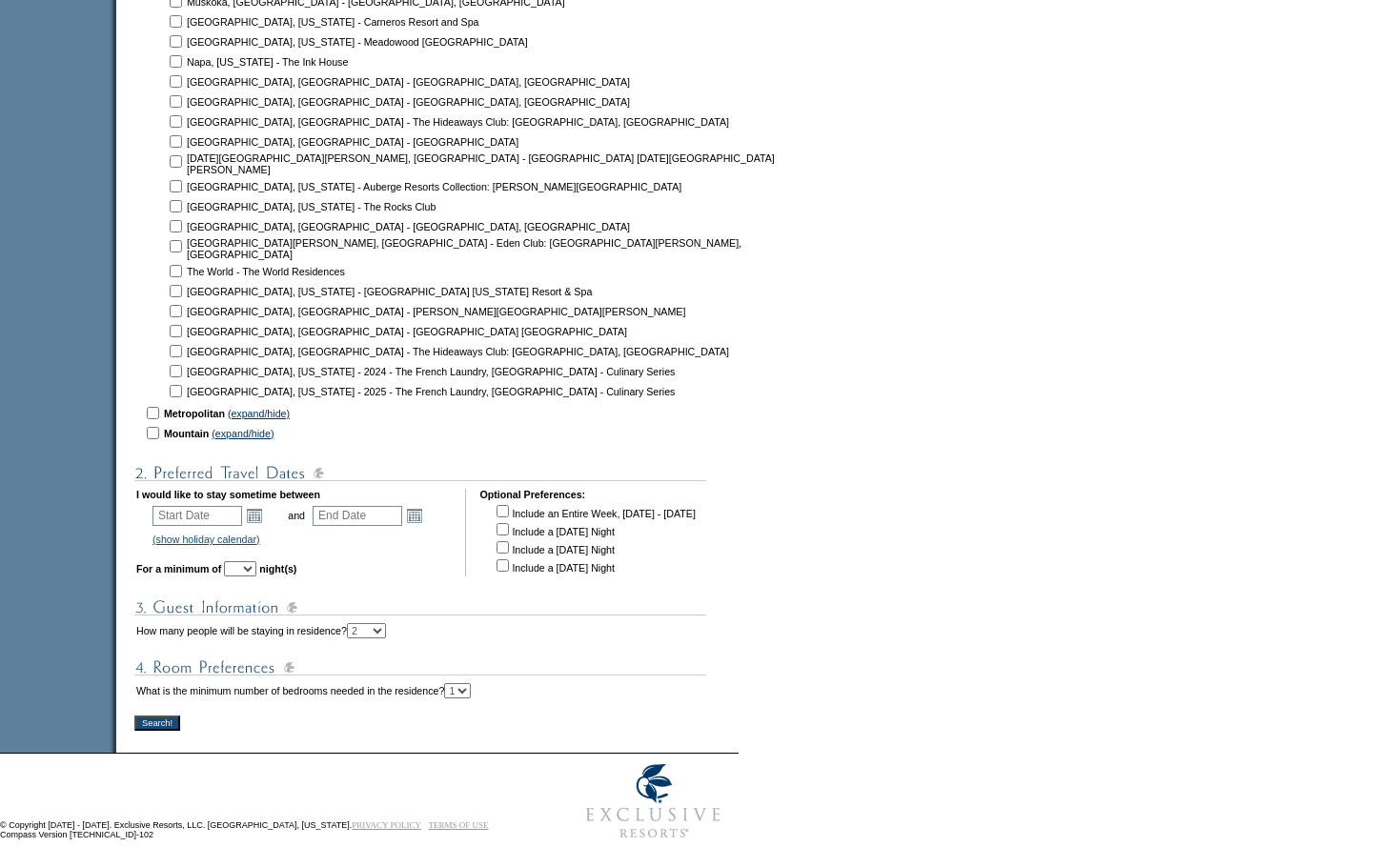 scroll, scrollTop: 1740, scrollLeft: 0, axis: vertical 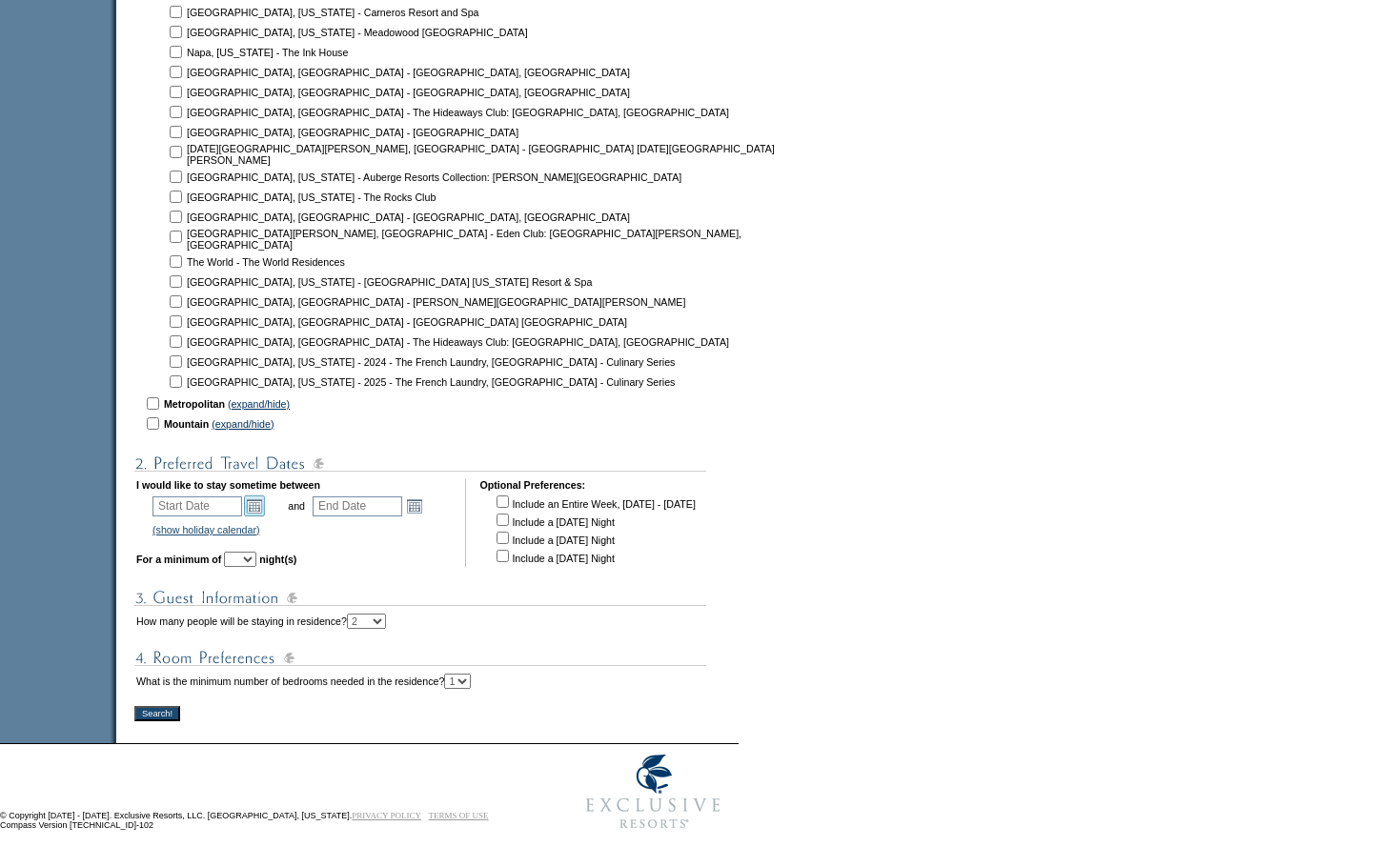 click on "Open the calendar popup." at bounding box center (254, 506) 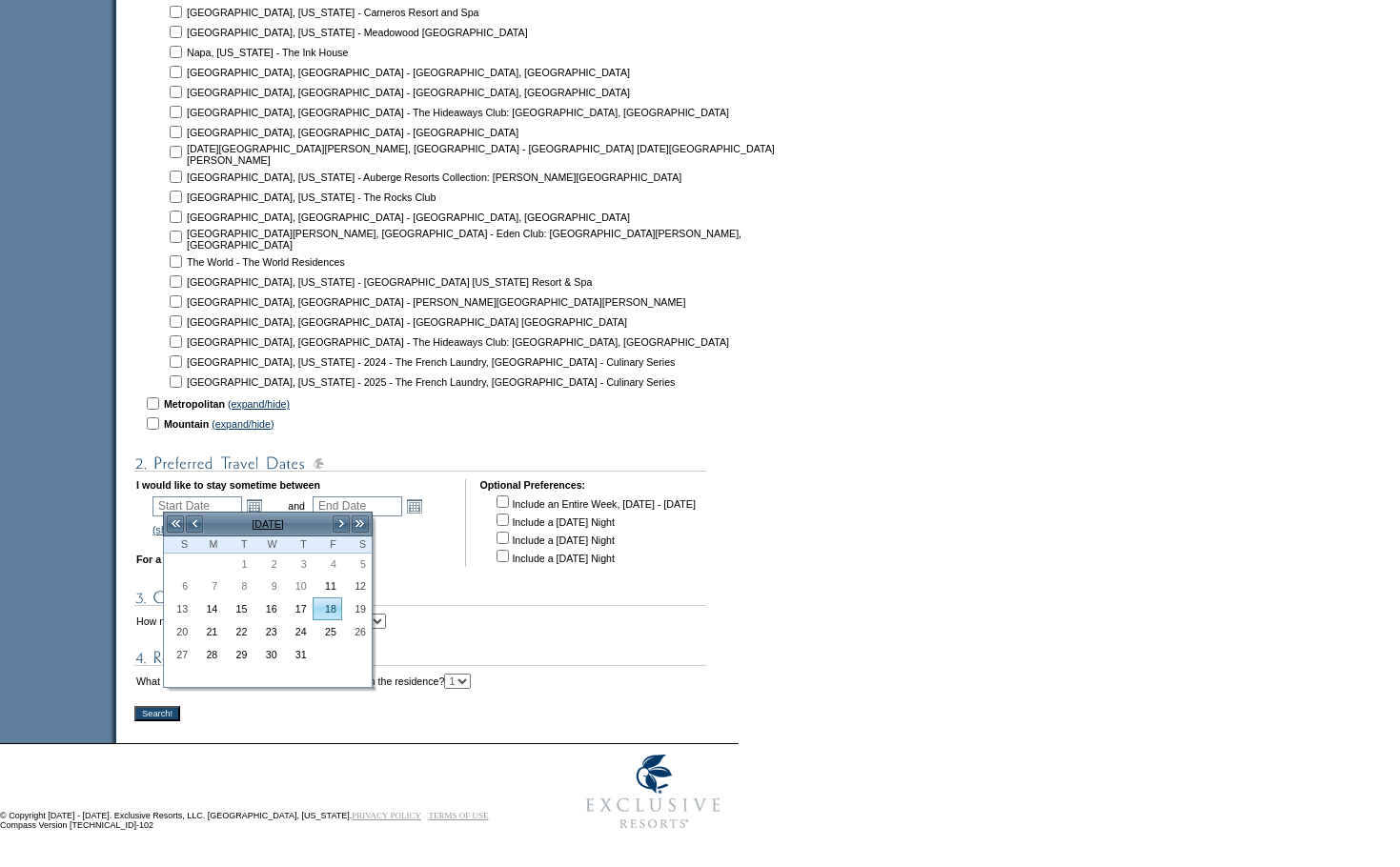 click on "18" at bounding box center [327, 609] 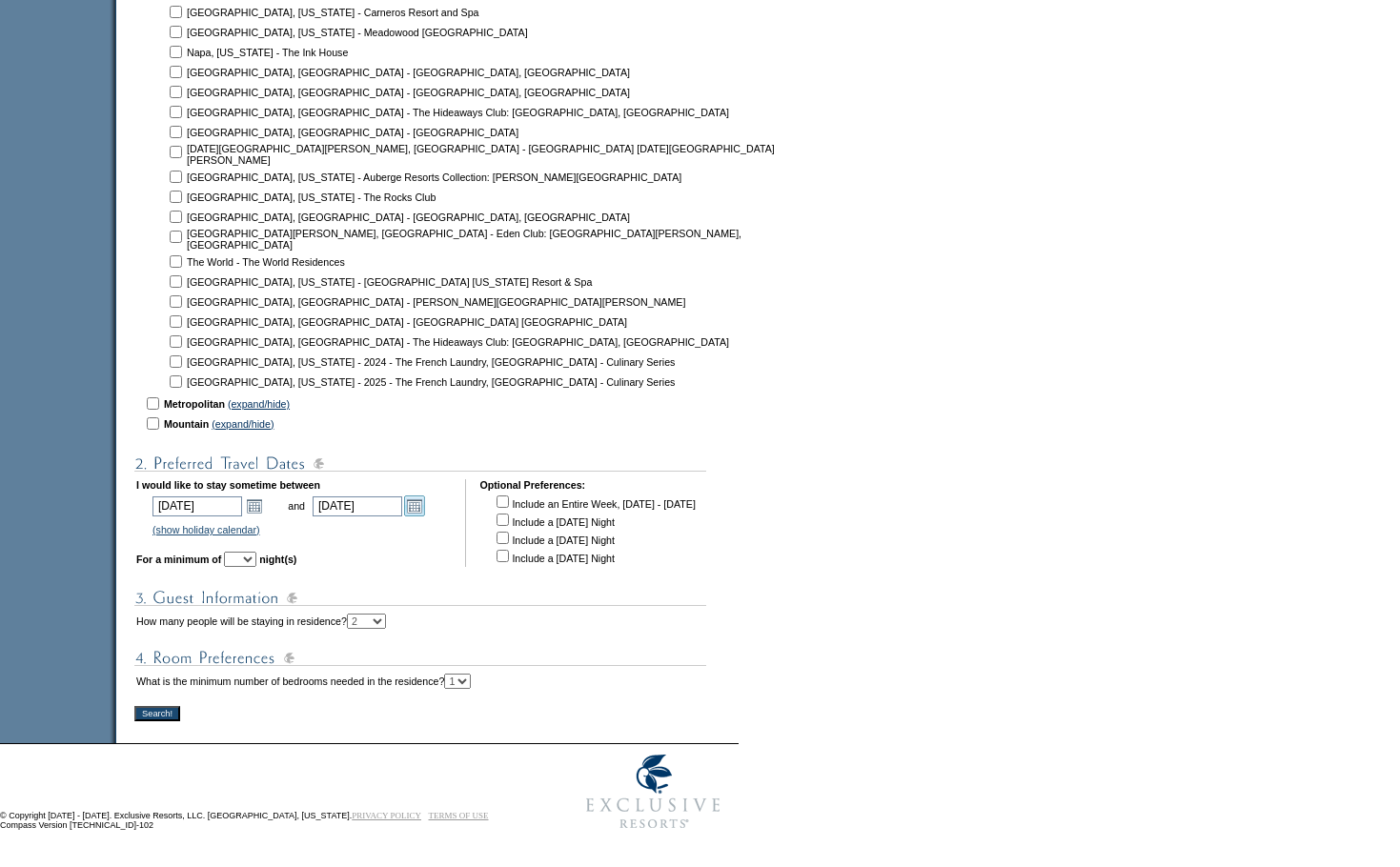 click on "Open the calendar popup." at bounding box center [415, 506] 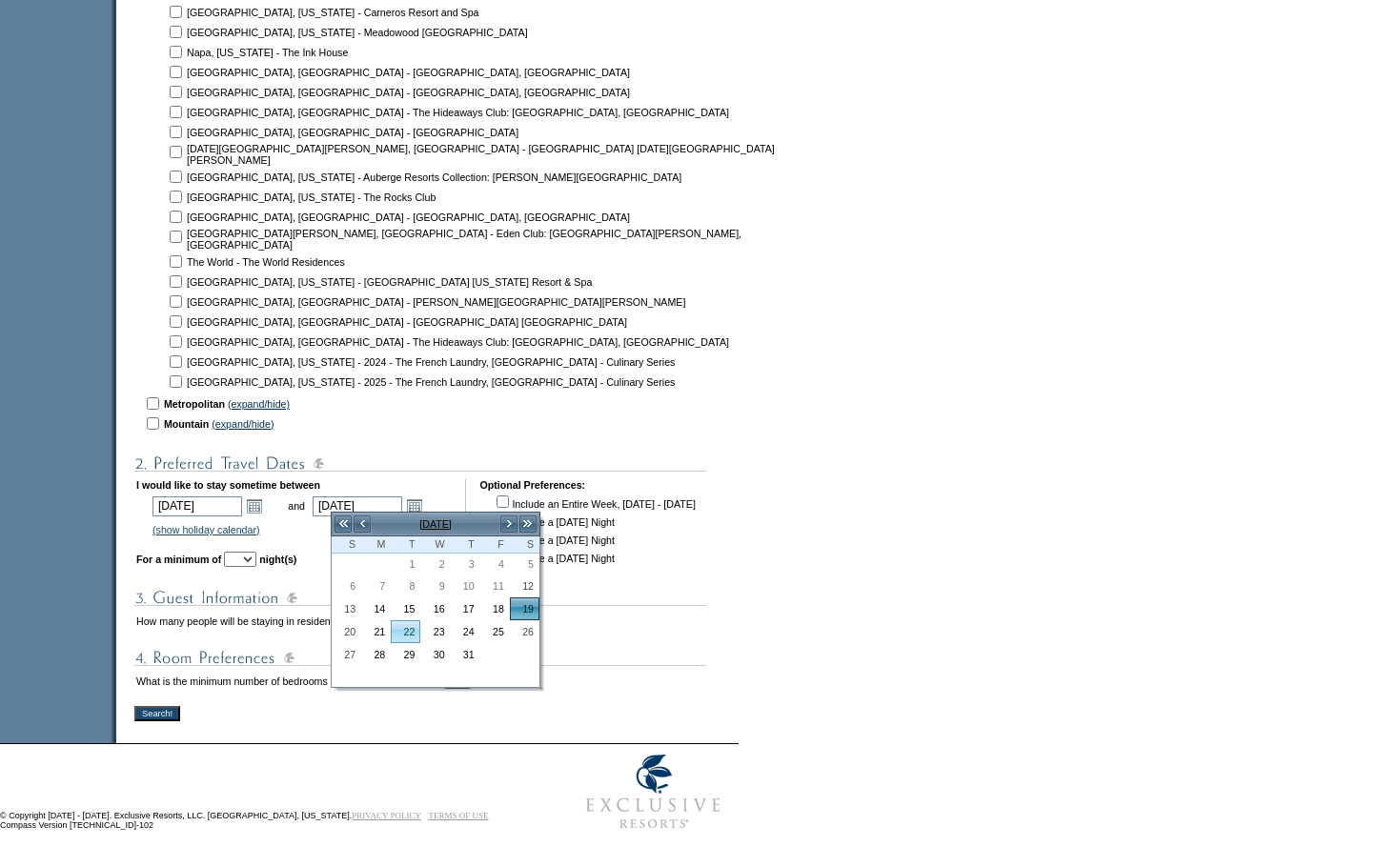 click on "22" at bounding box center [405, 632] 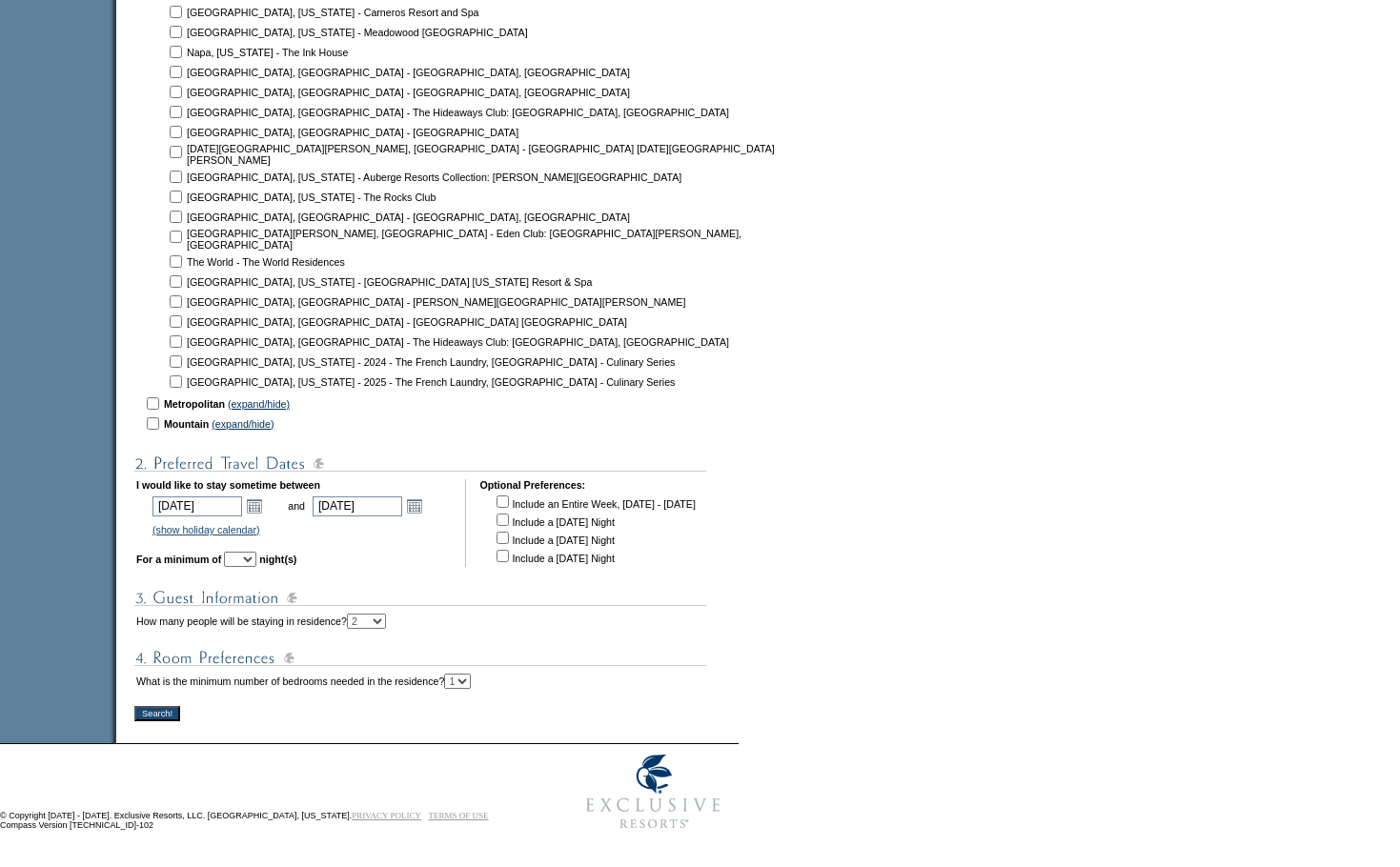 click on "Search!" at bounding box center (157, 714) 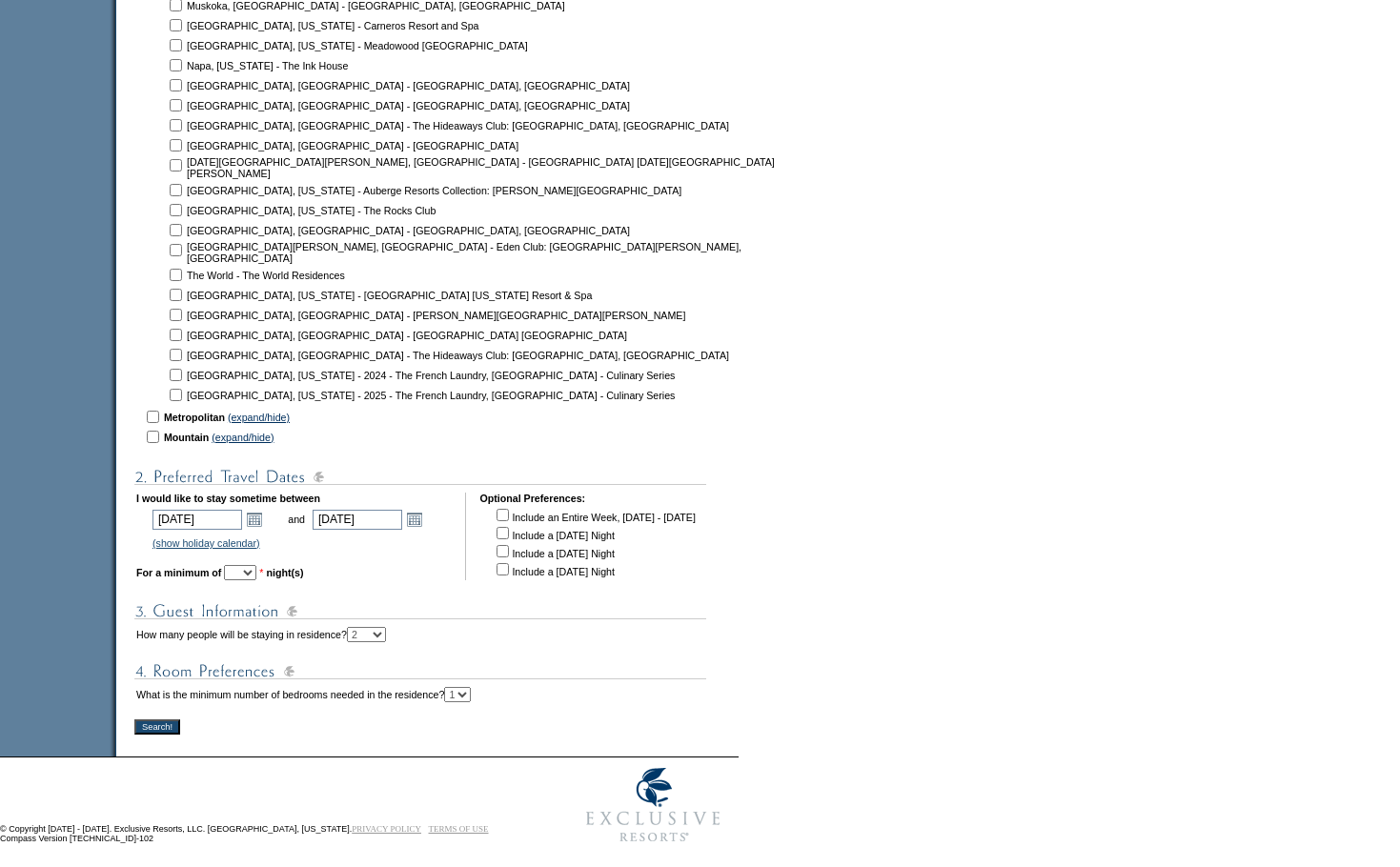 scroll, scrollTop: 1762, scrollLeft: 0, axis: vertical 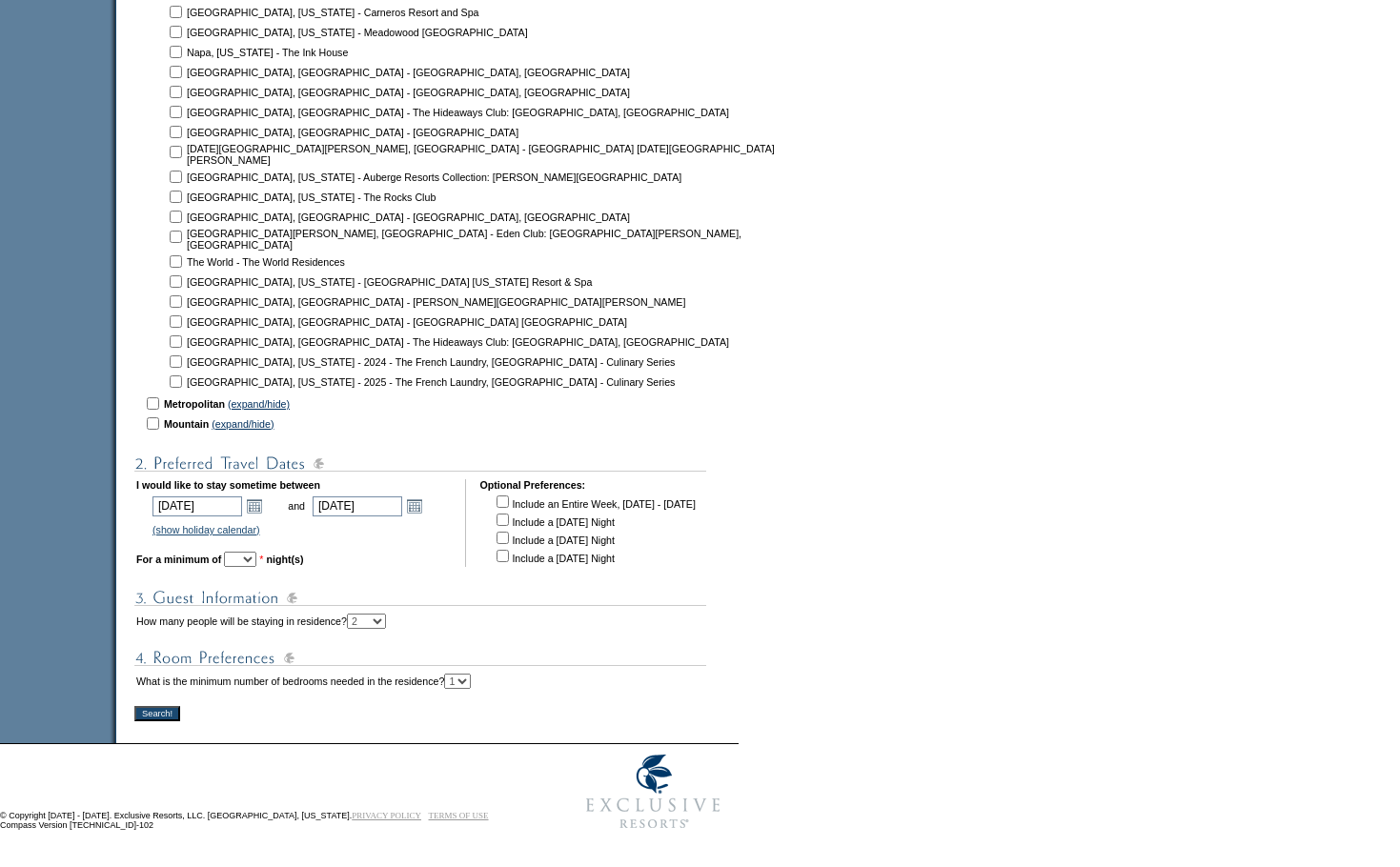 click on "1
2
3
4
5
6
7
8
9
10
11
12
13
14" at bounding box center (240, 559) 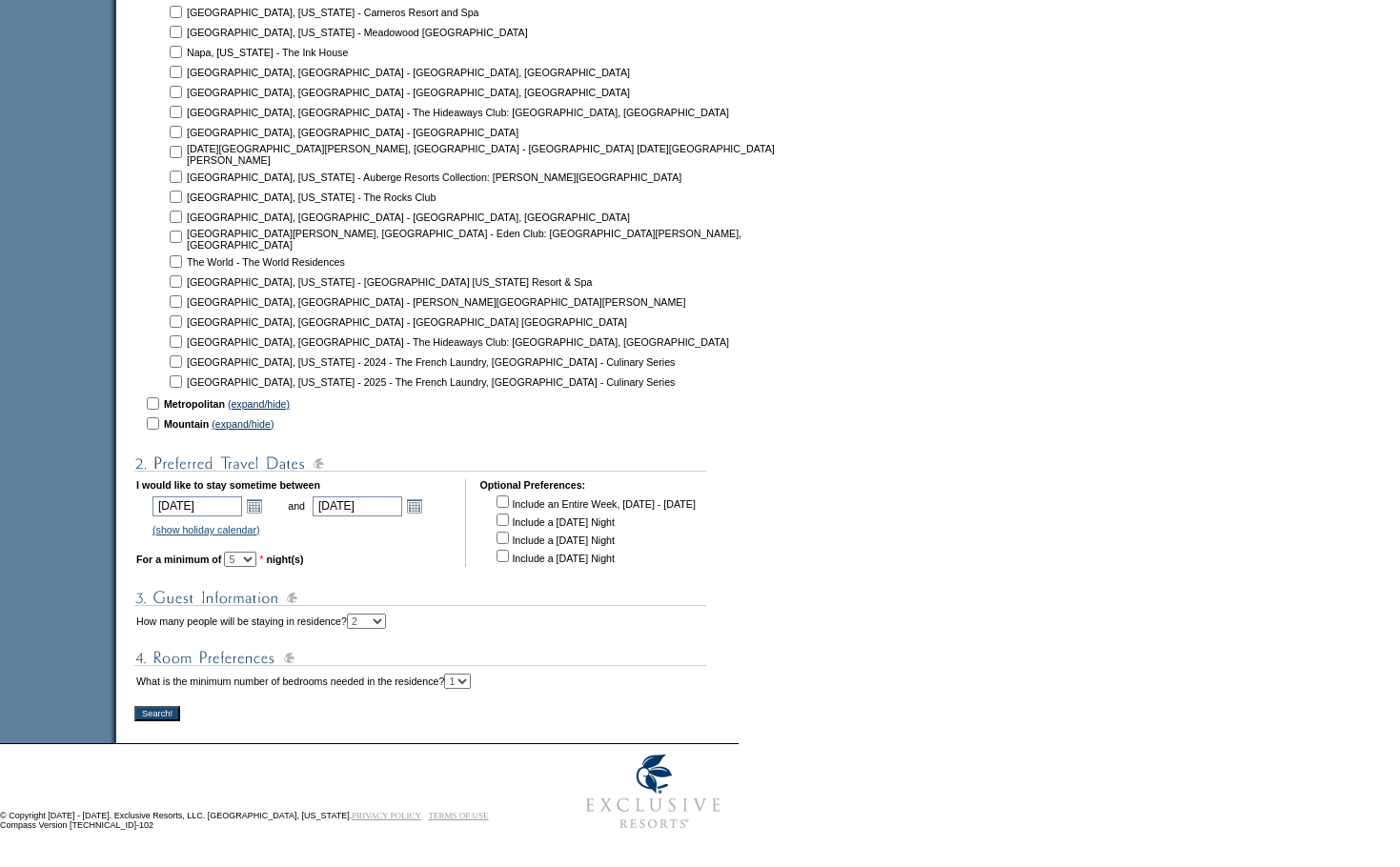 click on "1
2
3
4
5
6
7
8
9
10
11
12
13
14" at bounding box center [240, 559] 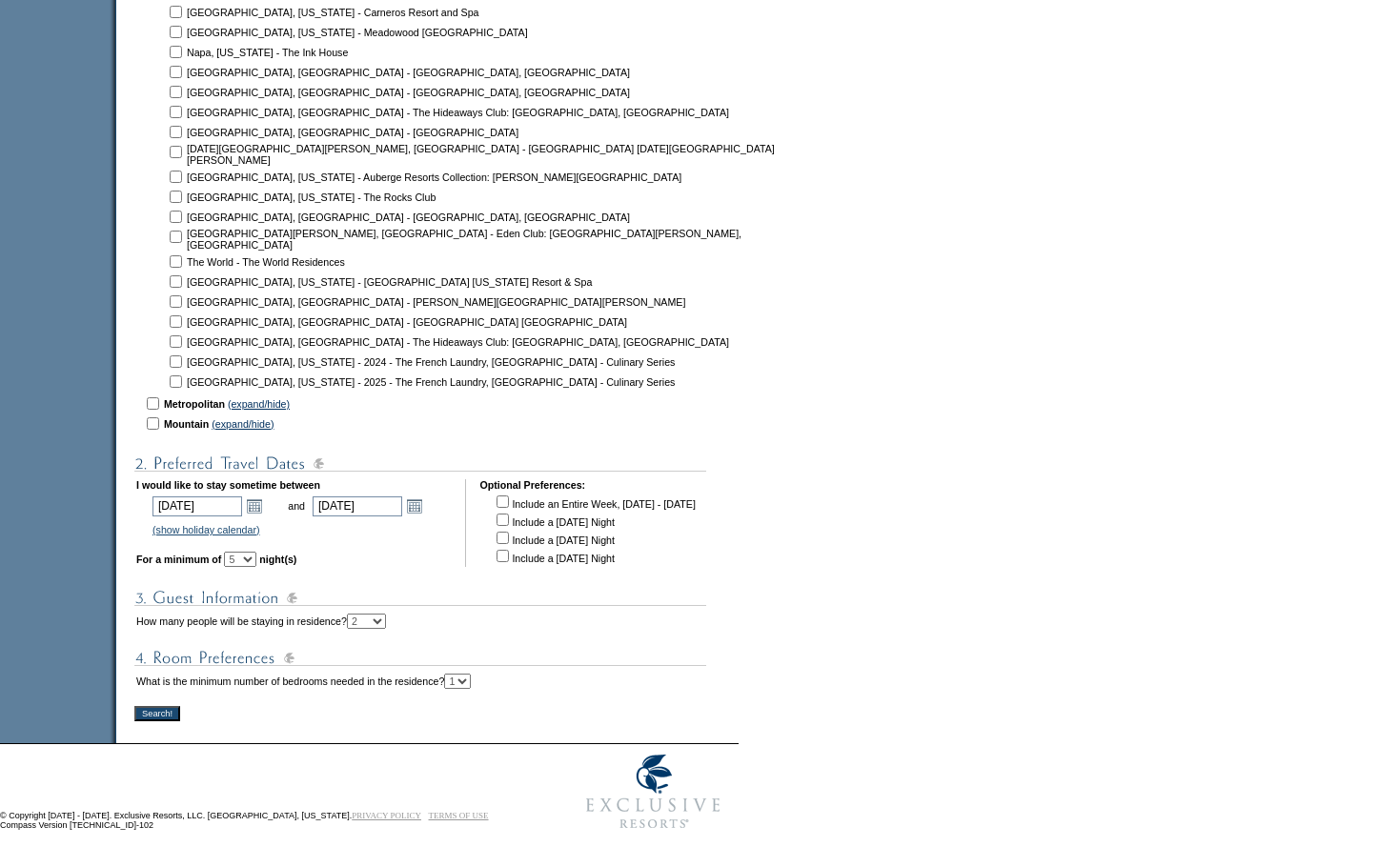 click on "Search!" at bounding box center [157, 714] 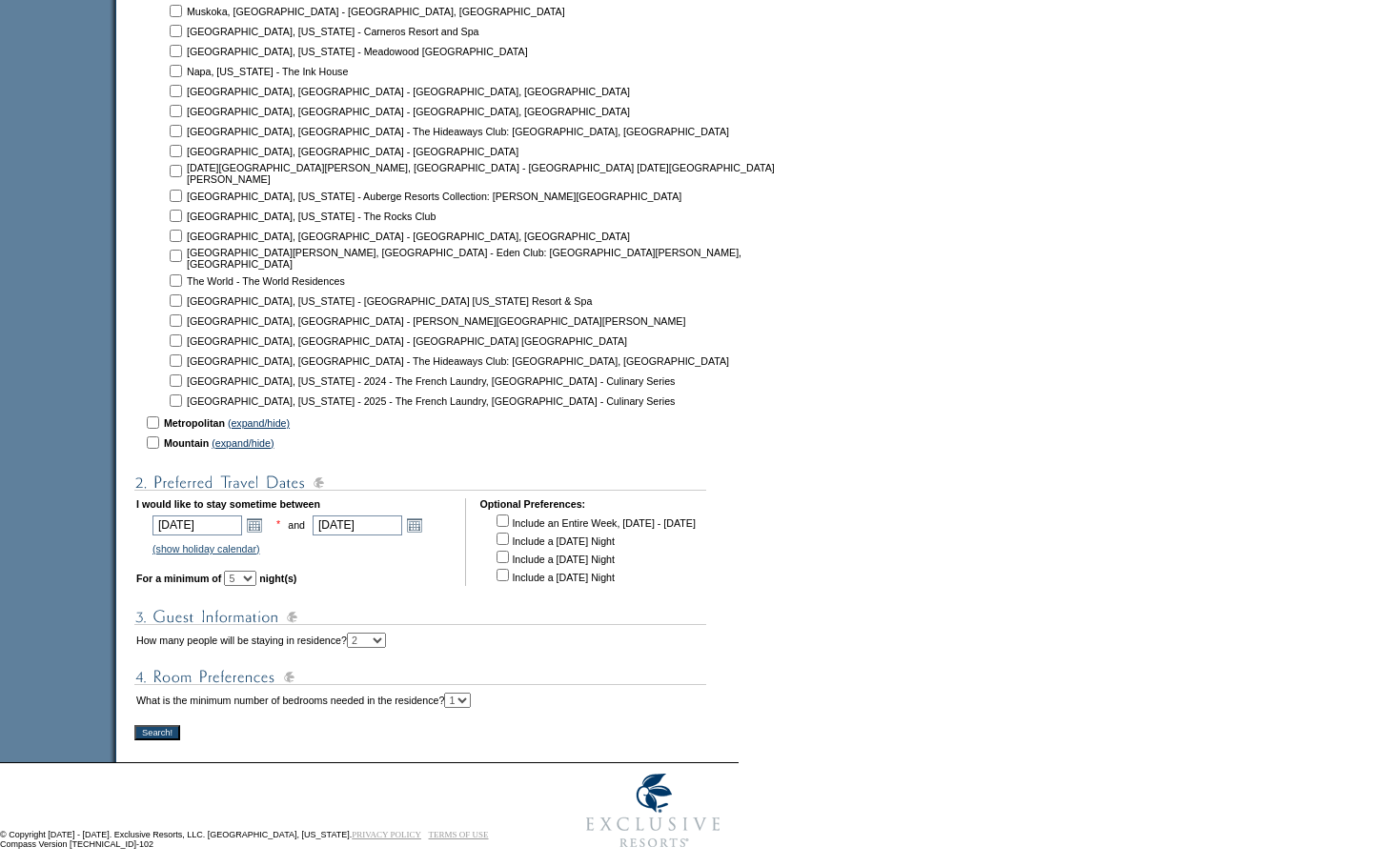 scroll, scrollTop: 1762, scrollLeft: 0, axis: vertical 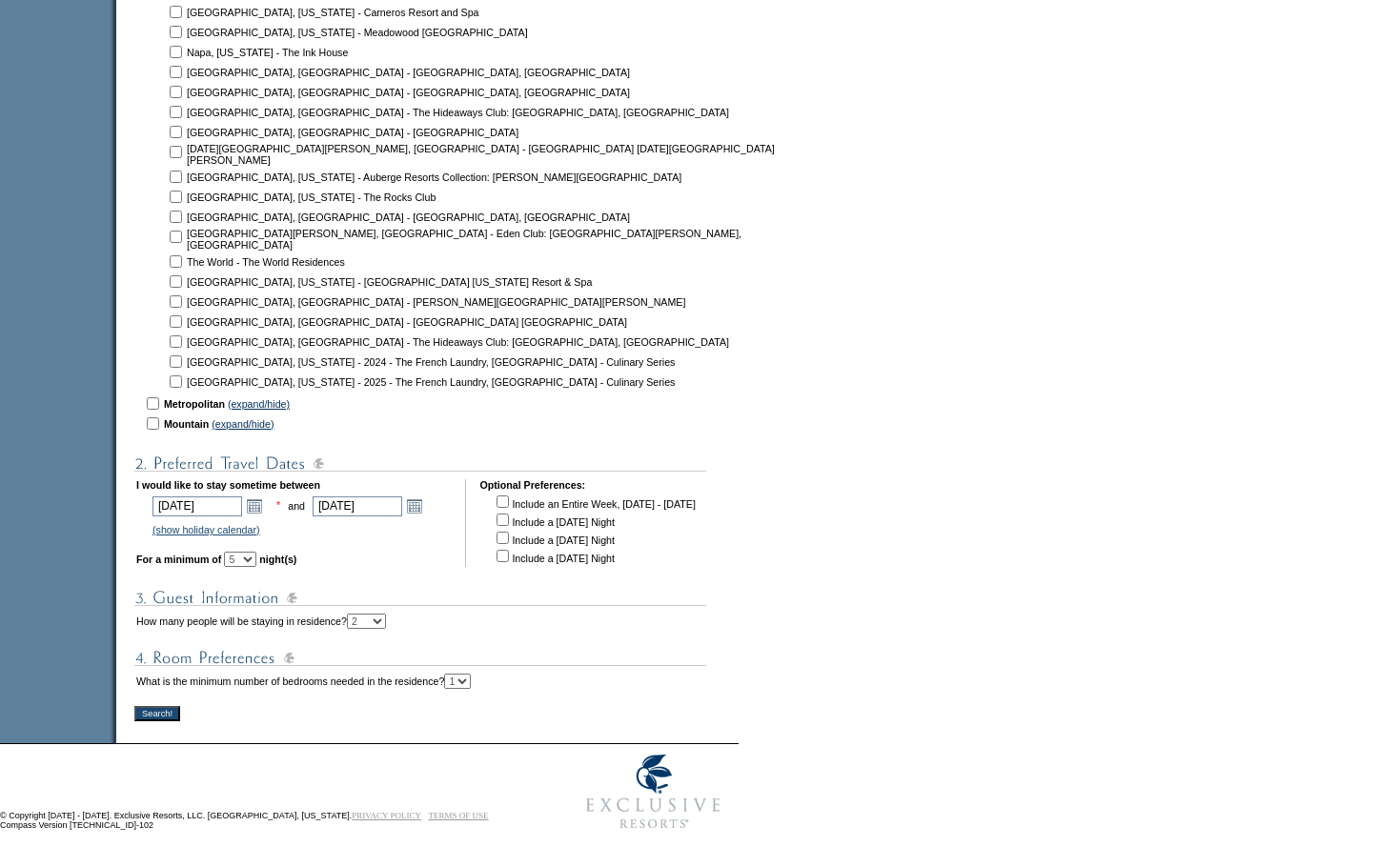click on "1
2
3
4
5
6
7
8
9
10
11
12
13
14" at bounding box center (240, 559) 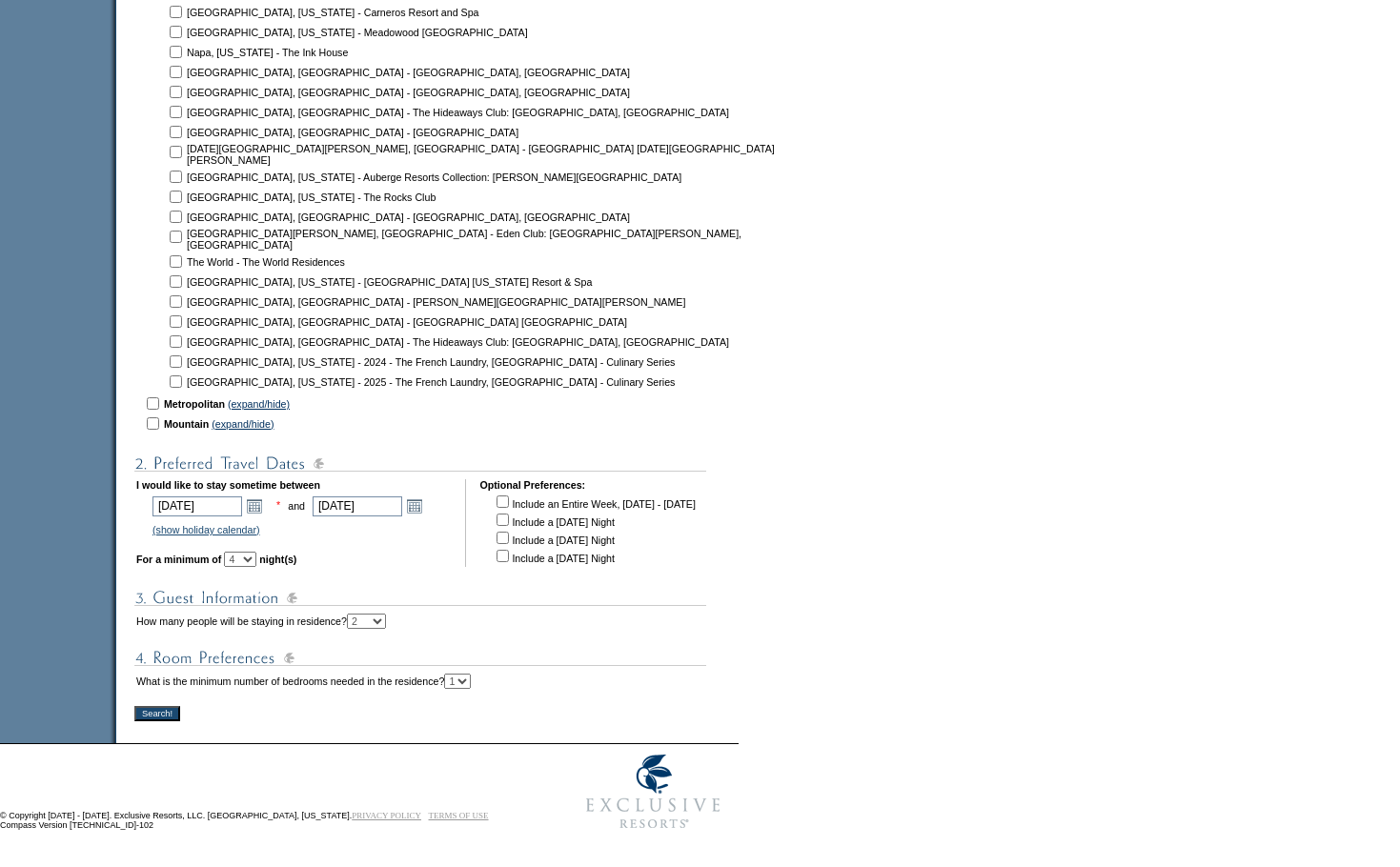 click on "1
2
3
4
5
6
7
8
9
10
11
12
13
14" at bounding box center [240, 559] 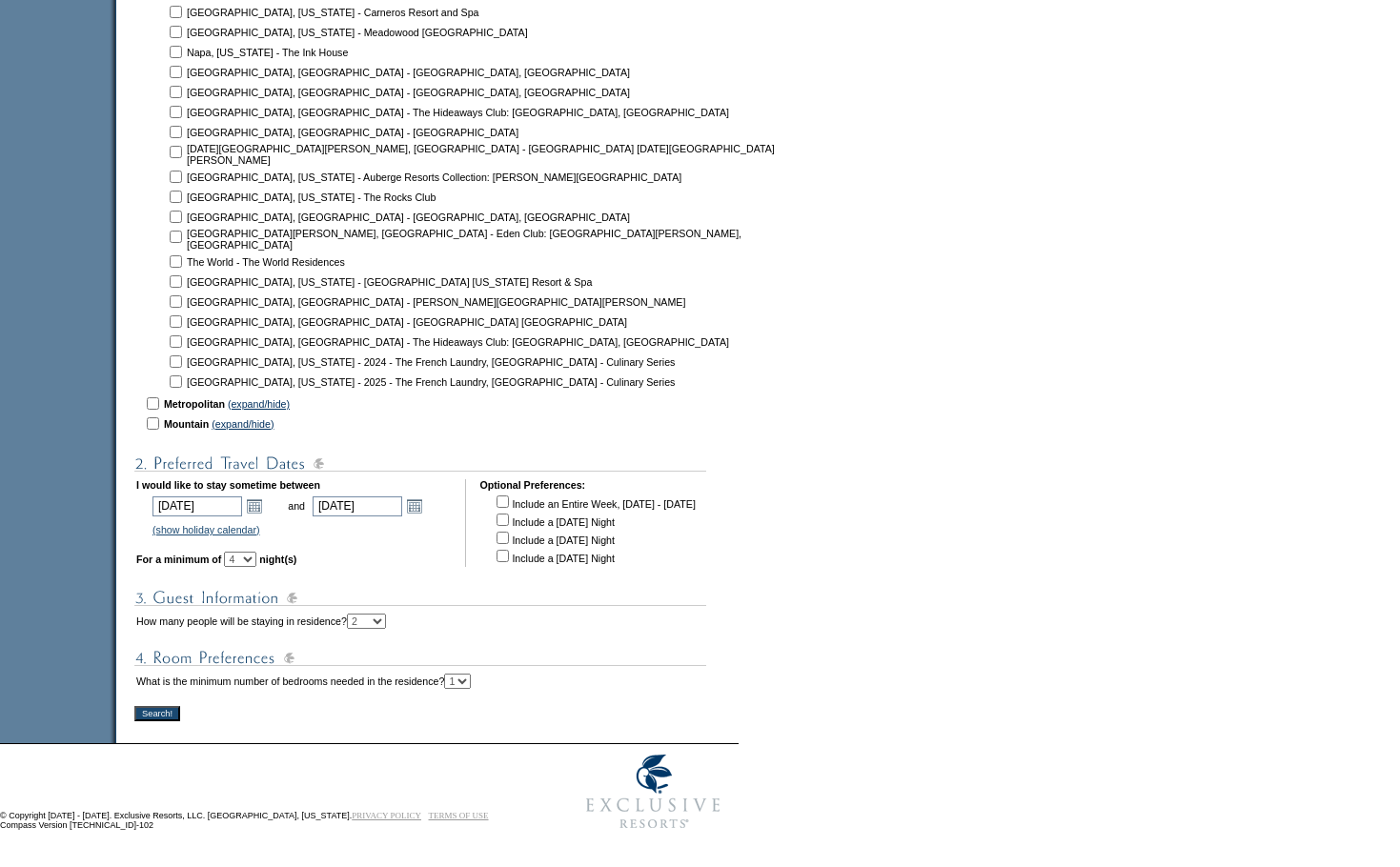 scroll, scrollTop: 1740, scrollLeft: 0, axis: vertical 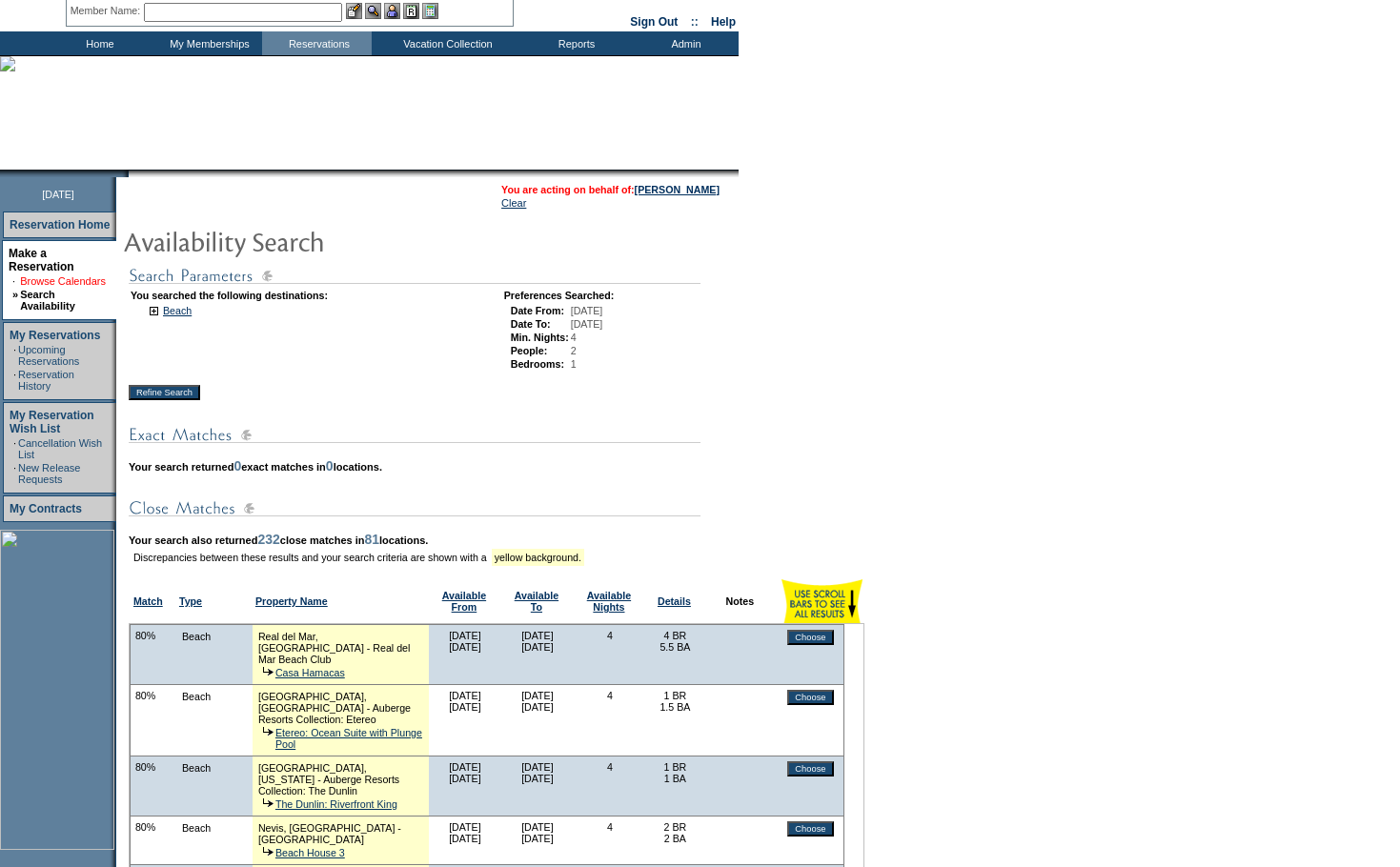click on "Browse Calendars" at bounding box center [63, 281] 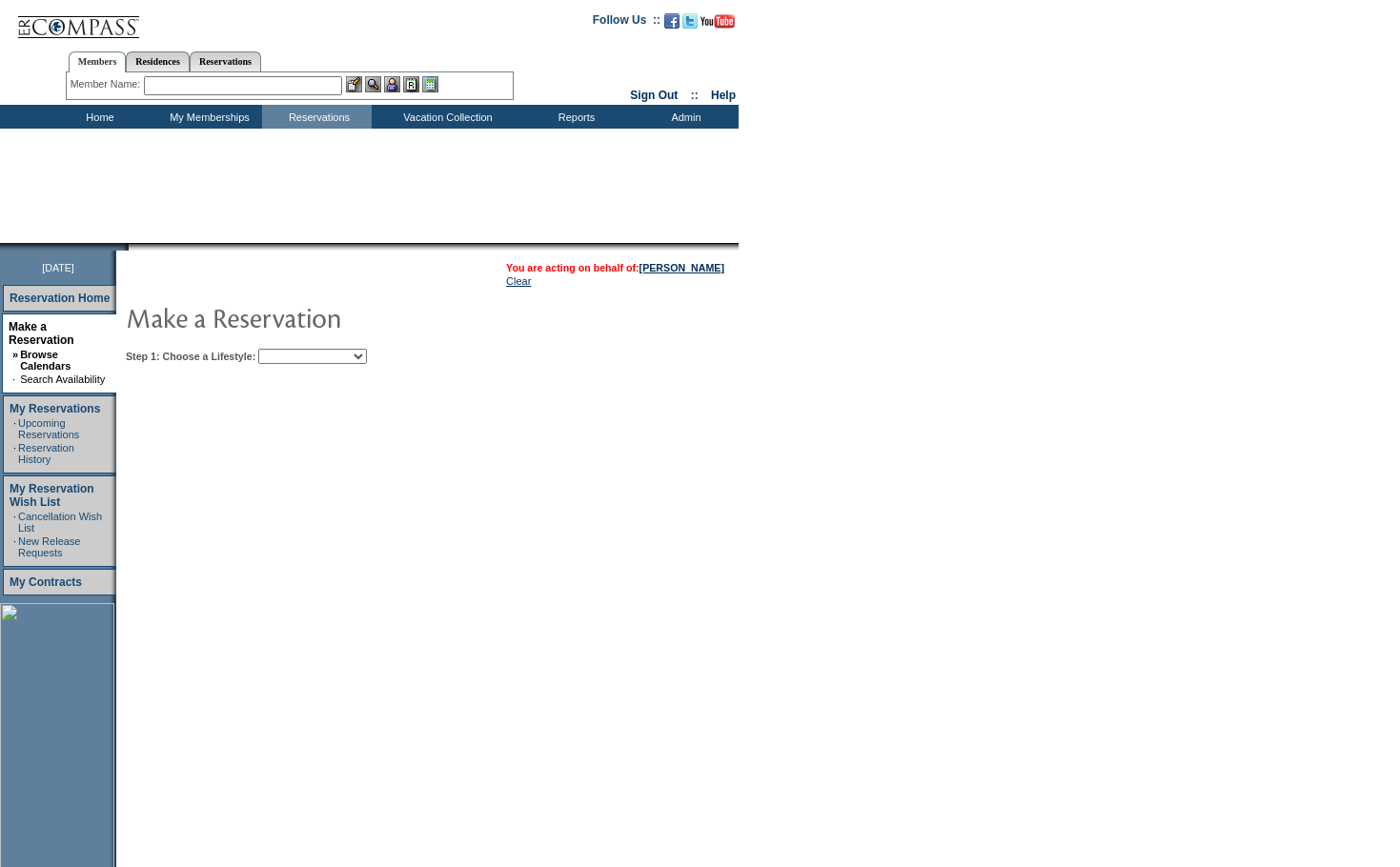 scroll, scrollTop: 0, scrollLeft: 0, axis: both 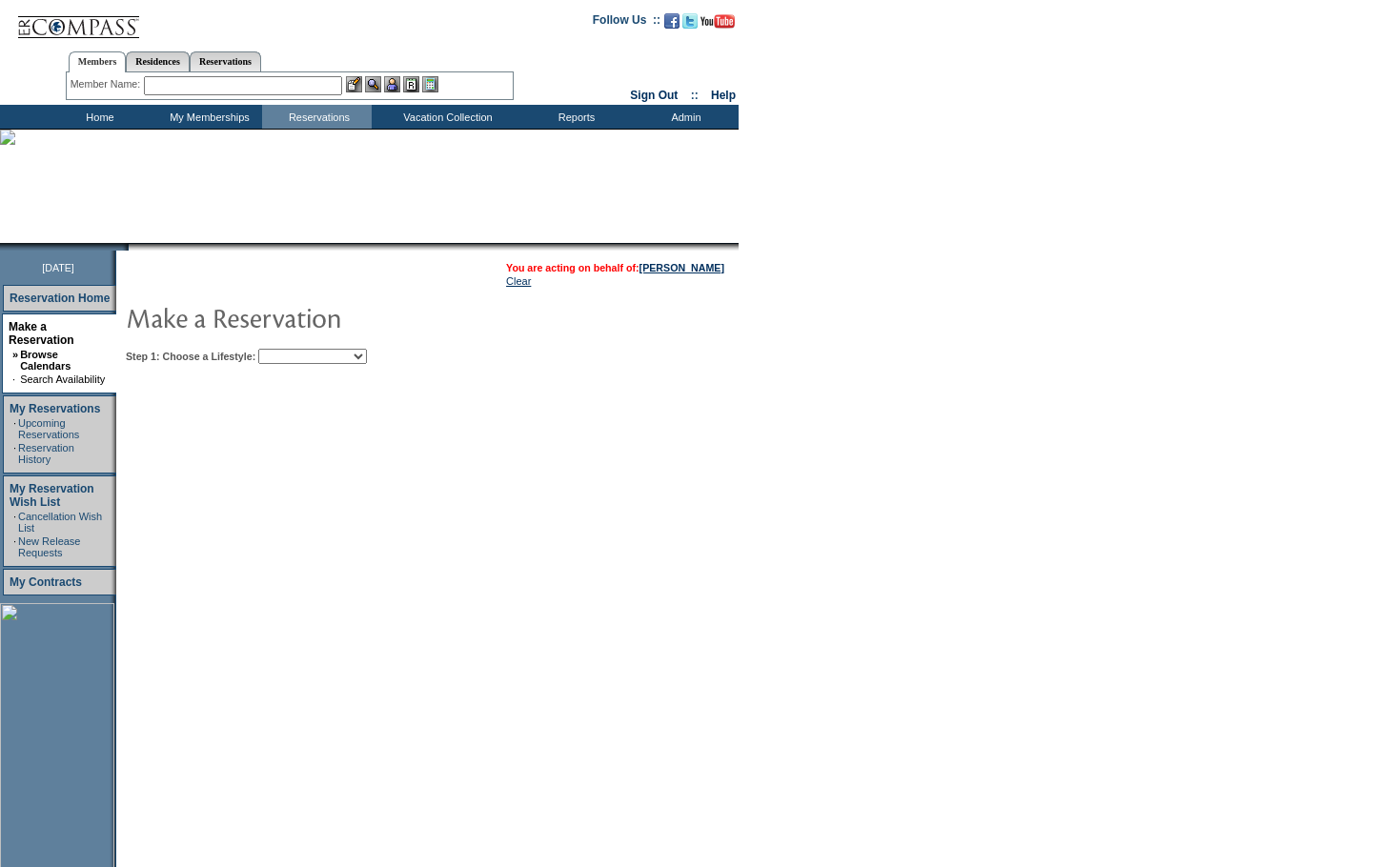 click on "Beach
Leisure
Metropolitan
Mountain
OIAL for Adventure
OIAL for Couples
OIAL for Families
Once in a Lifetime" at bounding box center (313, 356) 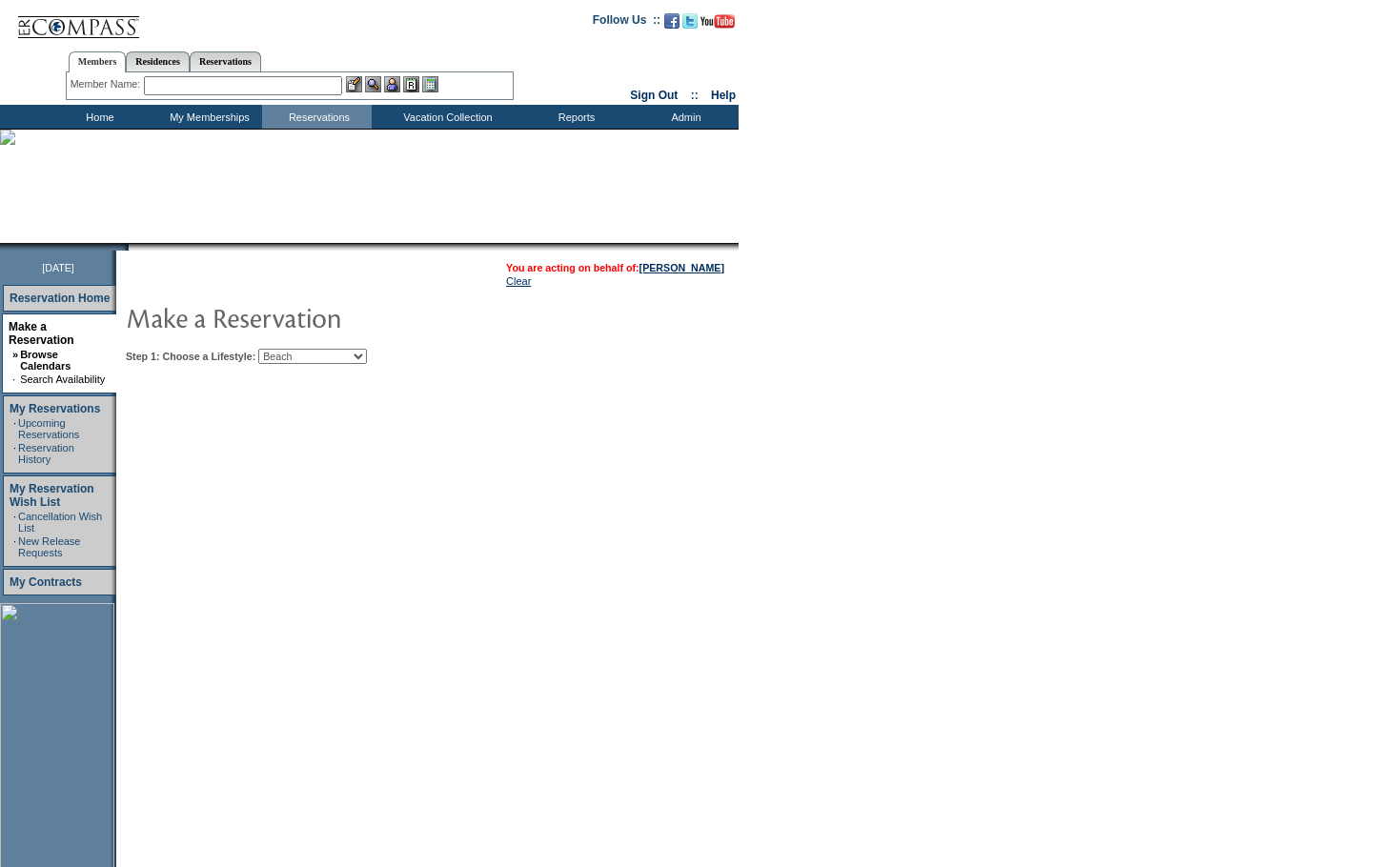 click on "Beach
Leisure
Metropolitan
Mountain
OIAL for Adventure
OIAL for Couples
OIAL for Families
Once in a Lifetime" at bounding box center [313, 356] 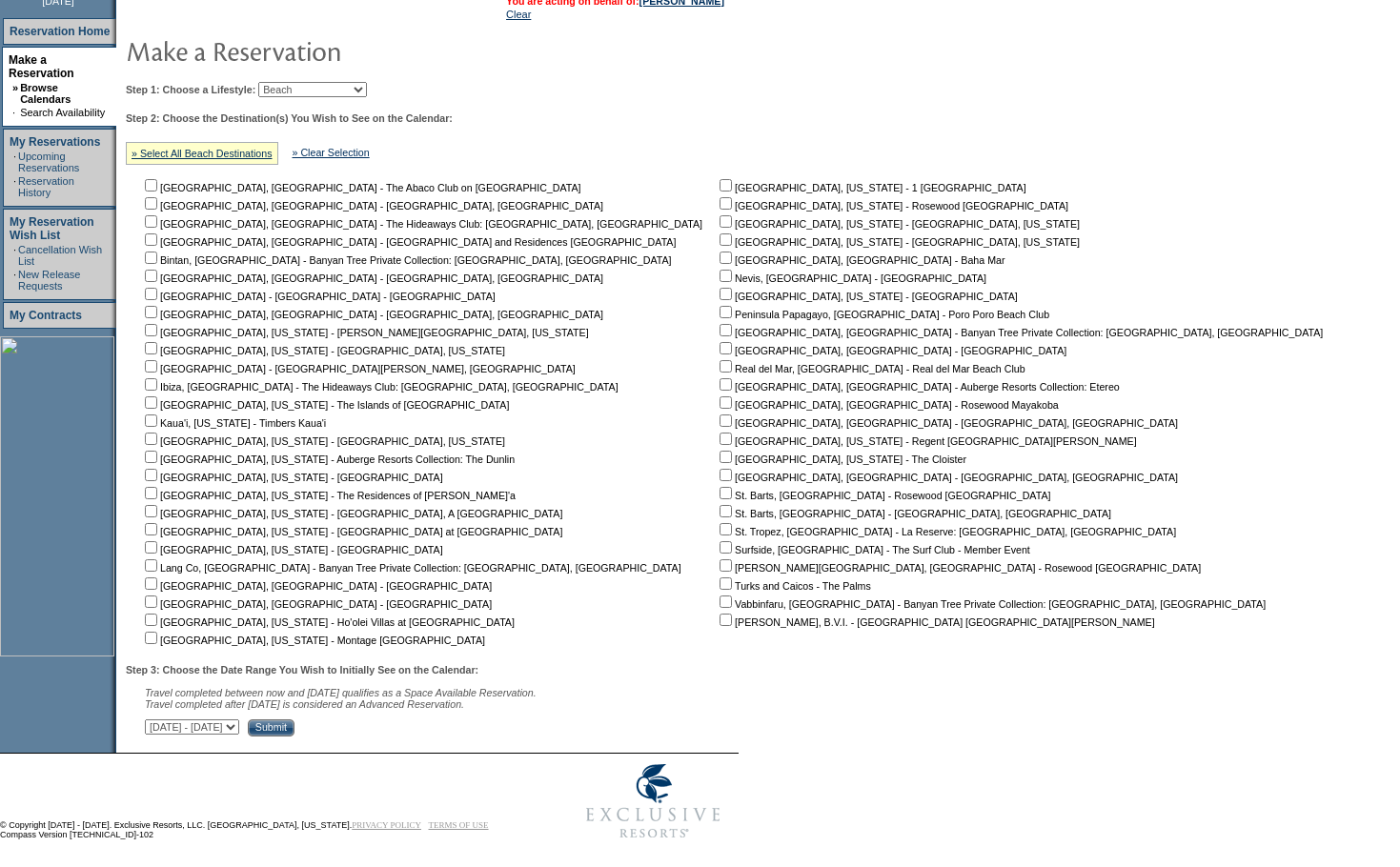 scroll, scrollTop: 284, scrollLeft: 0, axis: vertical 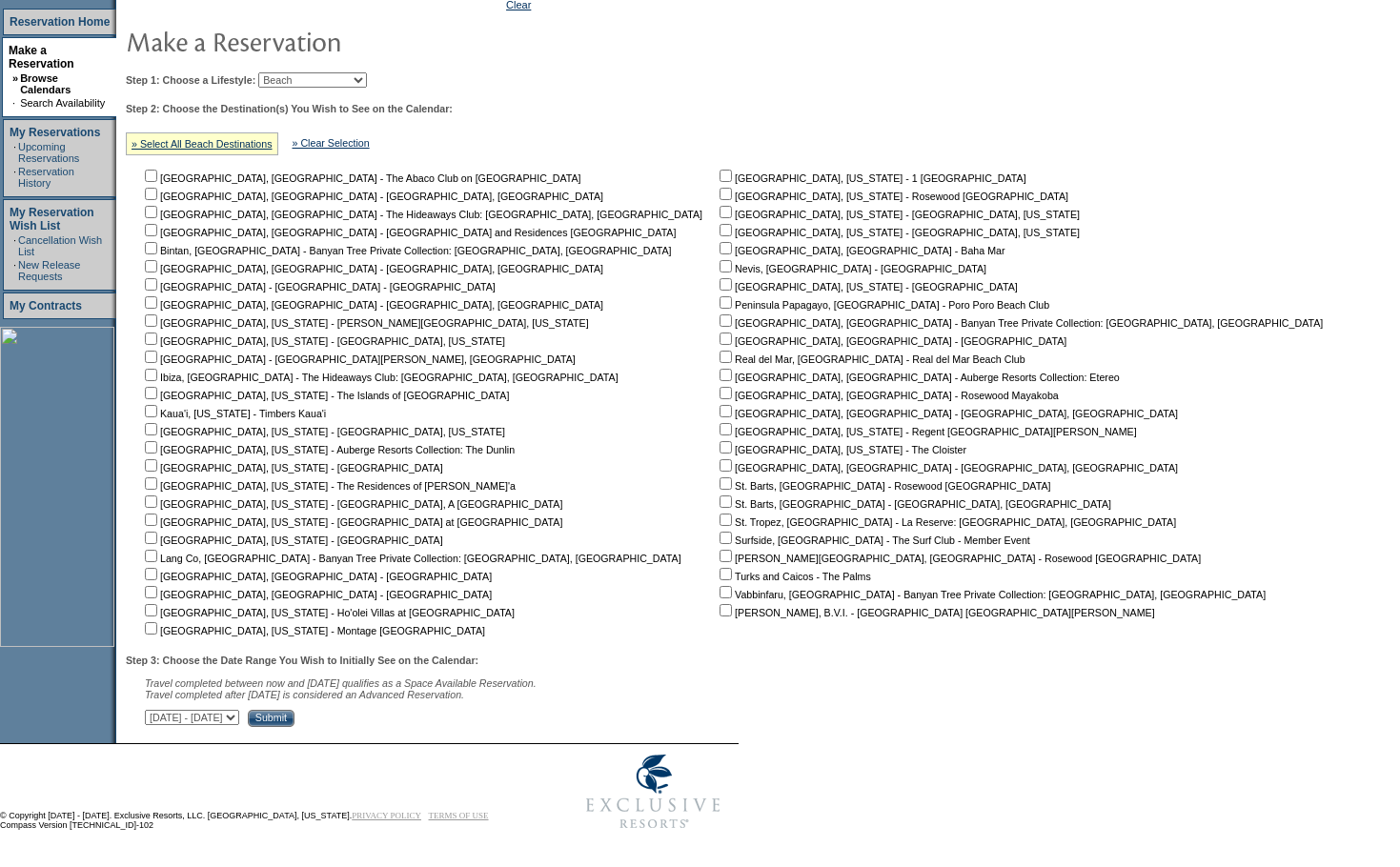 click at bounding box center (151, 175) 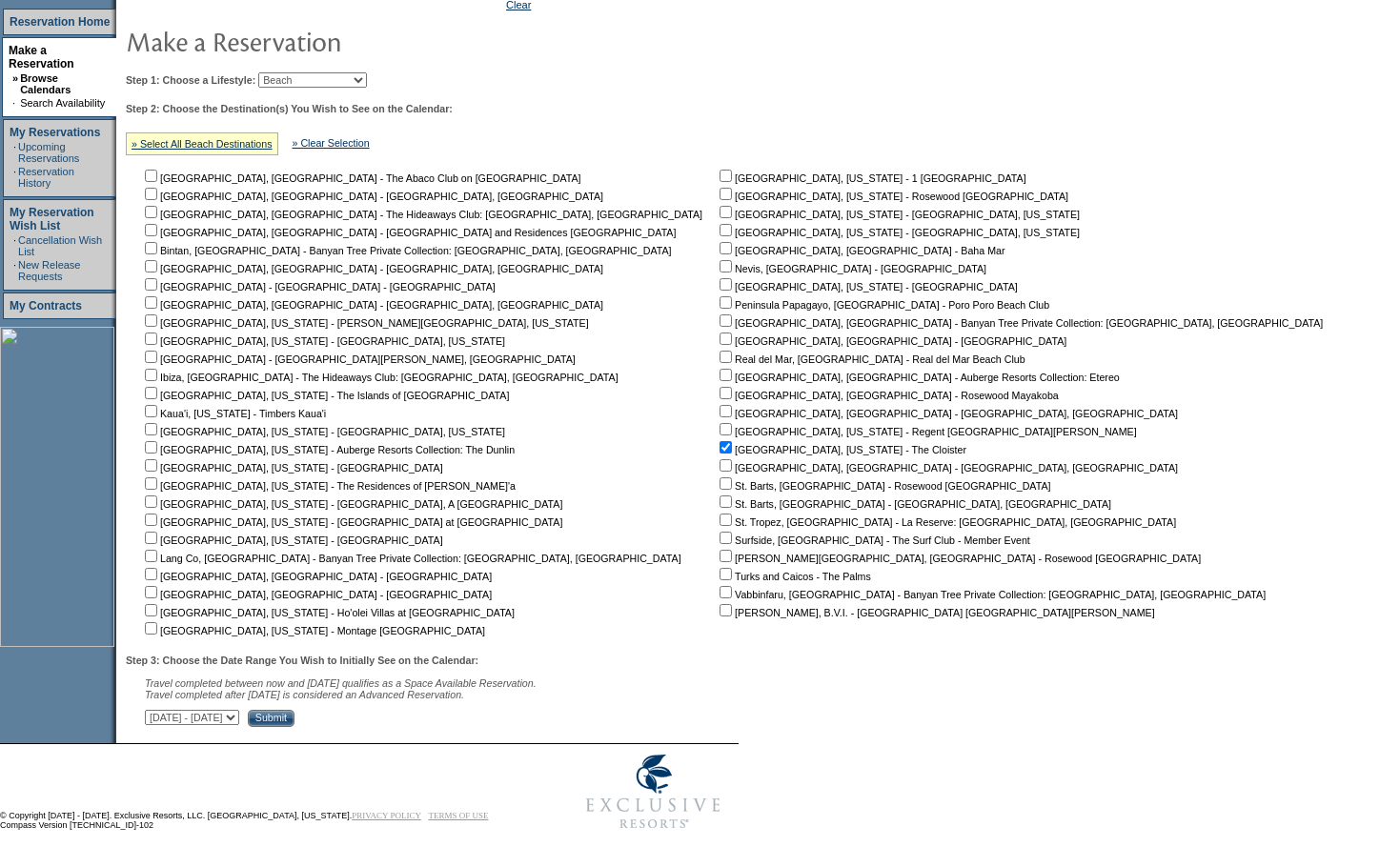 click on "[DATE] - [DATE]
[DATE] - [DATE]
[DATE] - [DATE]
[DATE] - [DATE]
[DATE] - [DATE]
[DATE] - [DATE]
[DATE] - [DATE]
[DATE] - [DATE]
[DATE] - [DATE]
[DATE] - [DATE]
[DATE] - [DATE]
[DATE] - [DATE]
[DATE] - [DATE]
[DATE] - [DATE]
[DATE] - [DATE]
[DATE] - [DATE]
[DATE] - [DATE]
[DATE] - [DATE]" at bounding box center (192, 717) 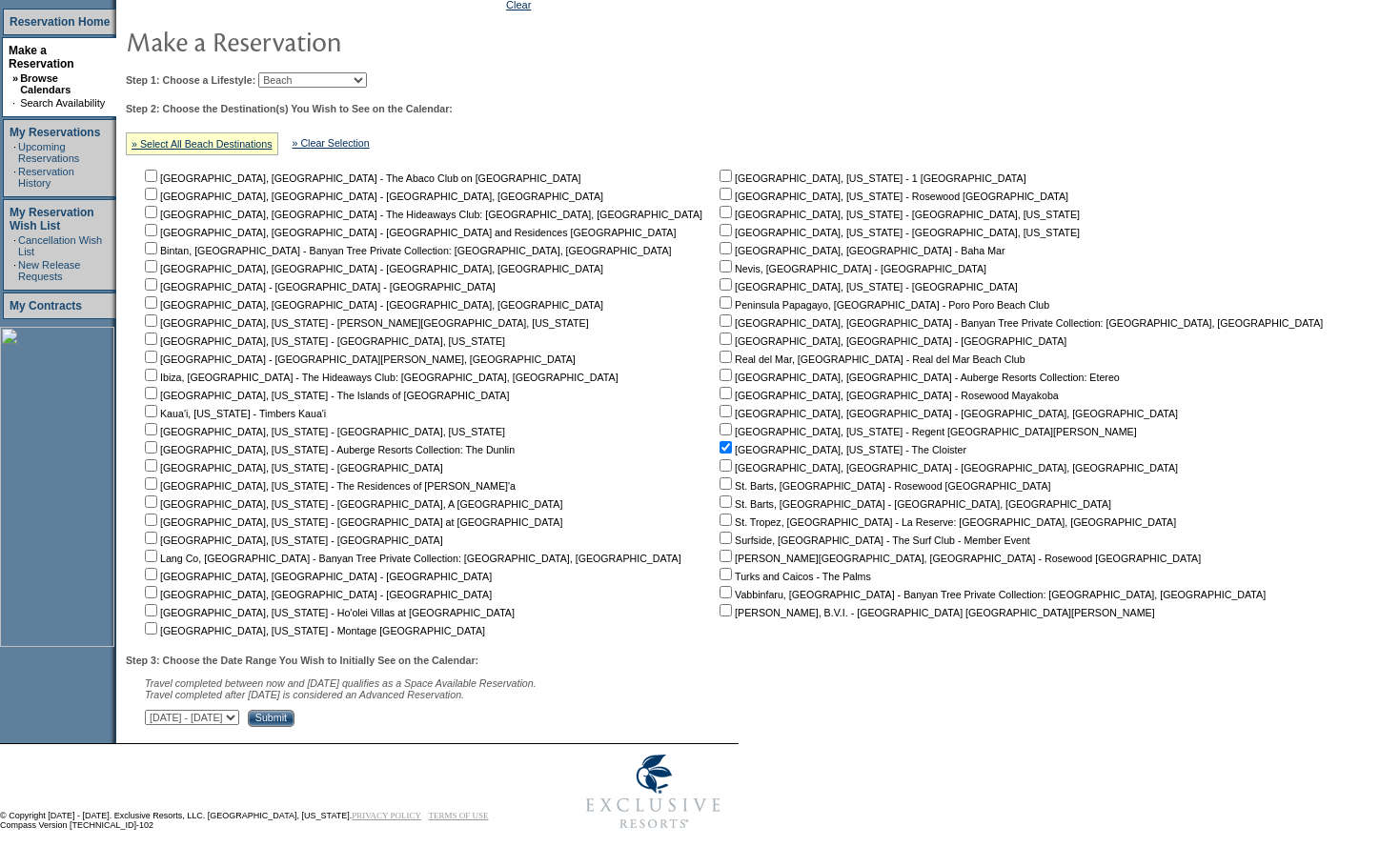 click on "Submit" at bounding box center (271, 718) 